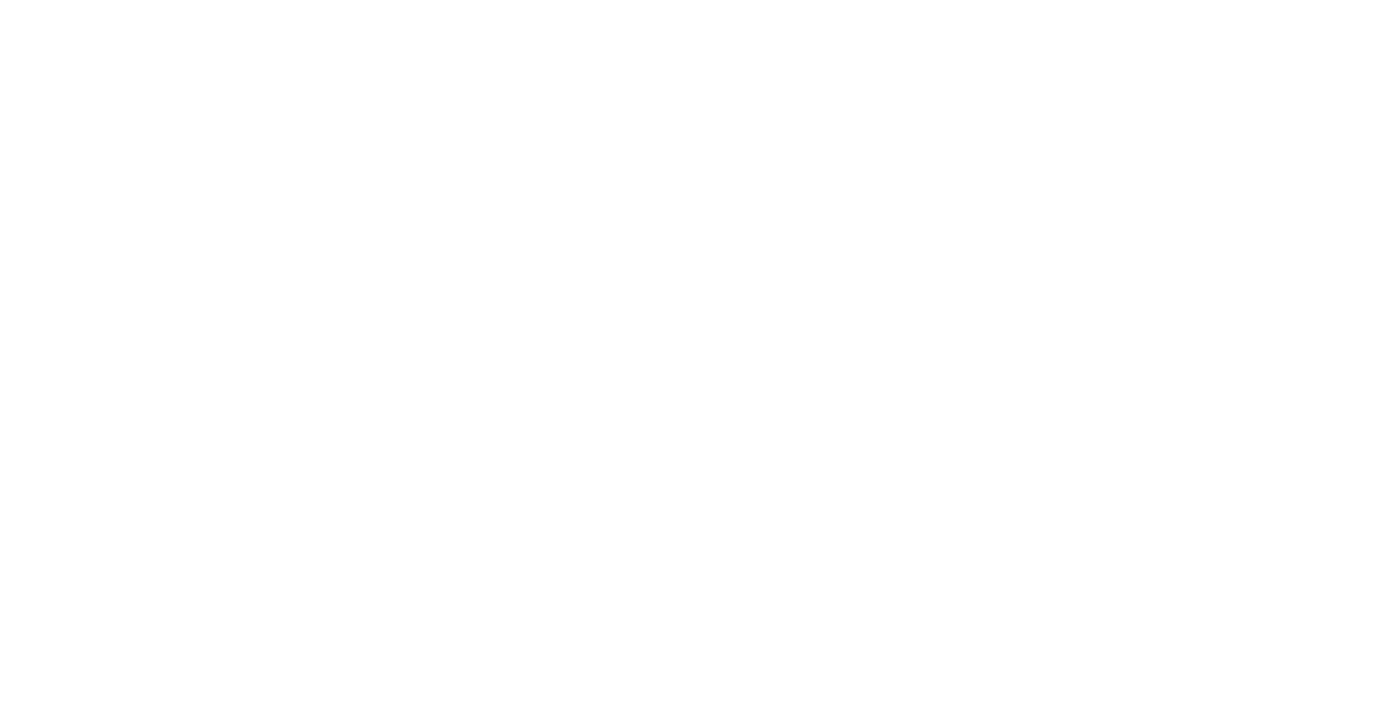 scroll, scrollTop: 0, scrollLeft: 0, axis: both 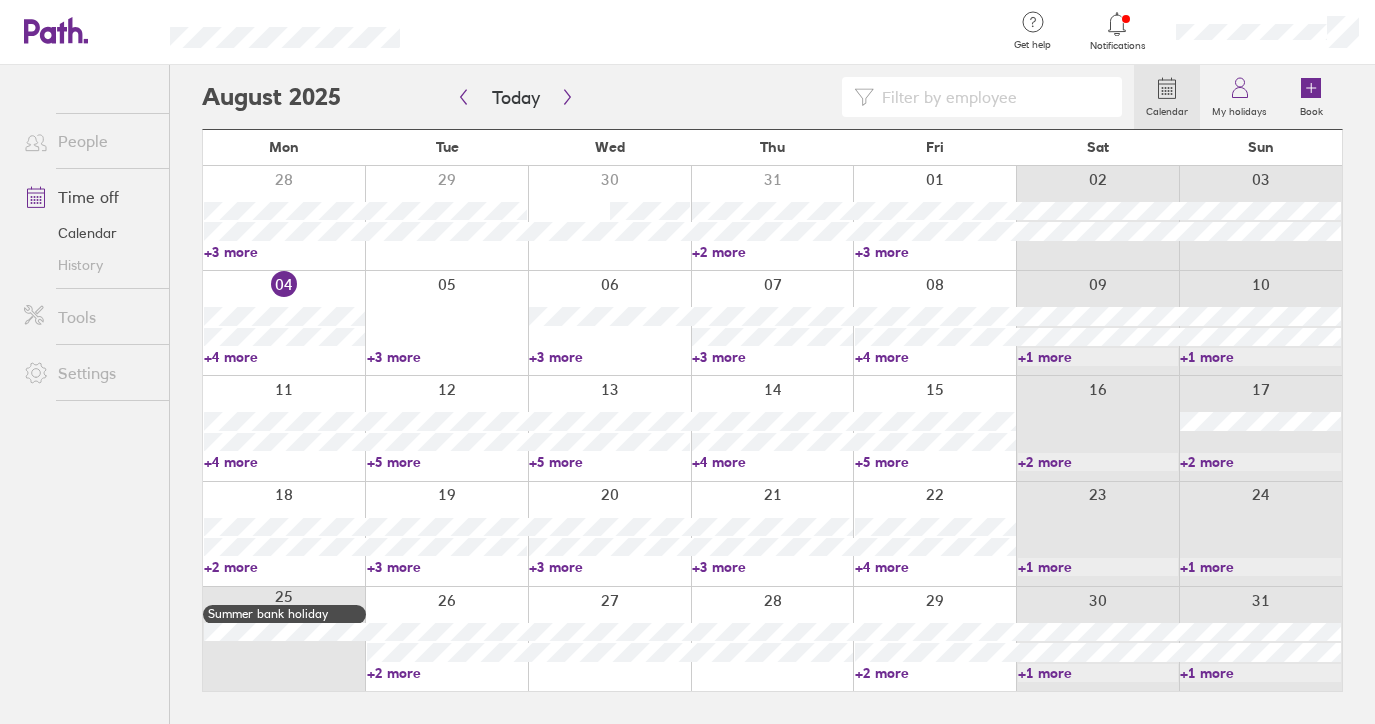 click on "Time off" at bounding box center [88, 197] 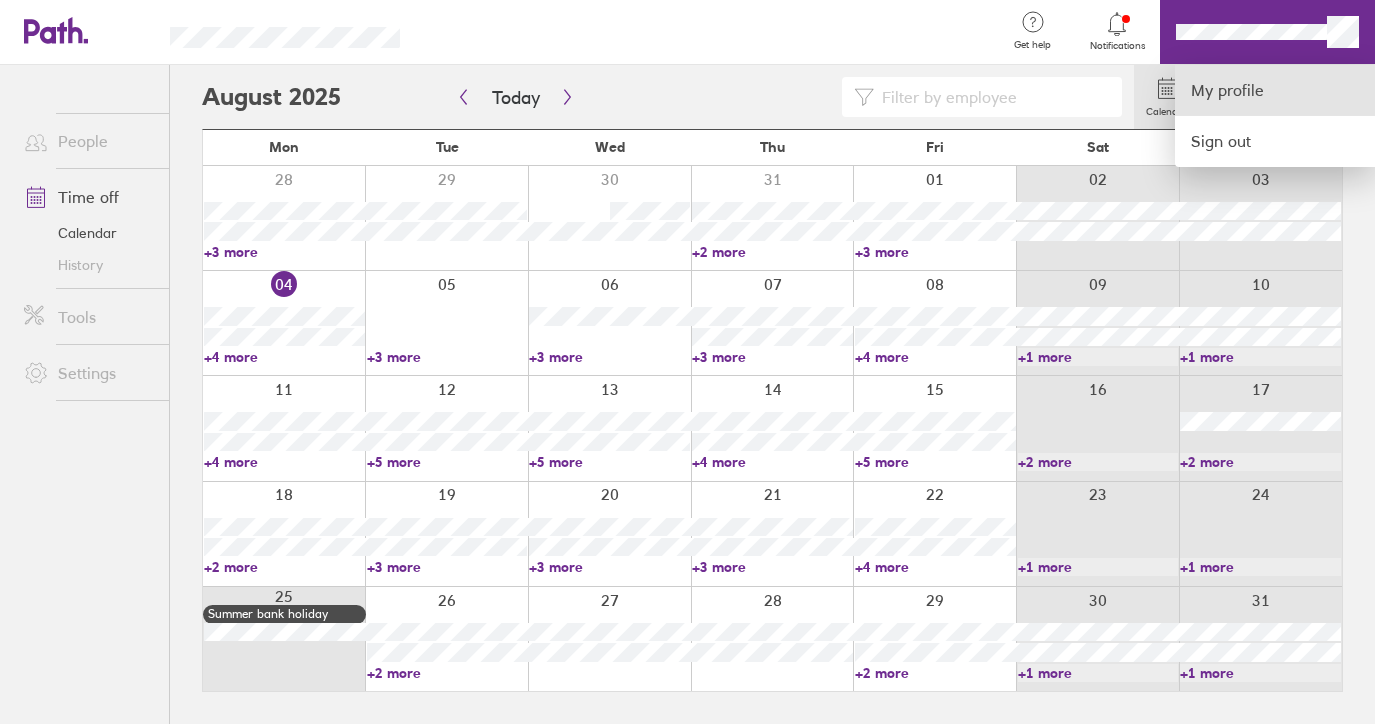 click on "My profile" at bounding box center [1275, 90] 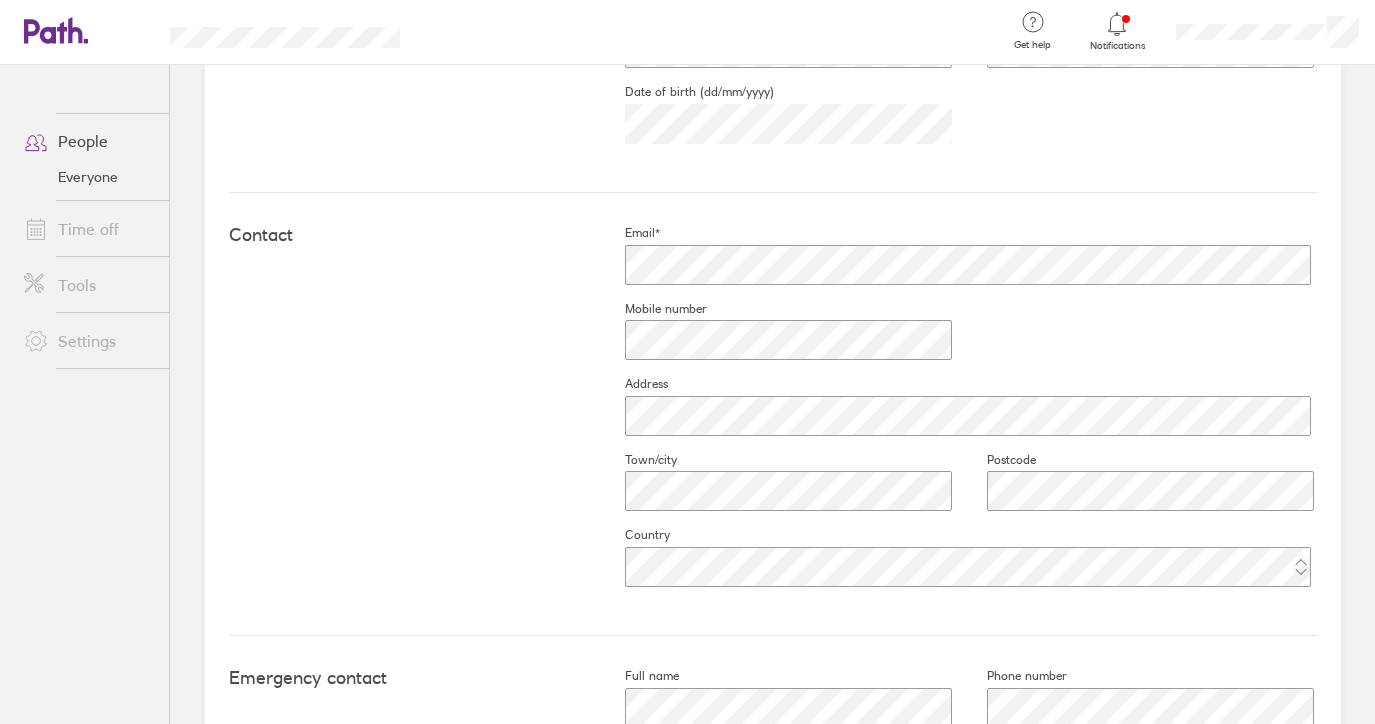 scroll, scrollTop: 761, scrollLeft: 0, axis: vertical 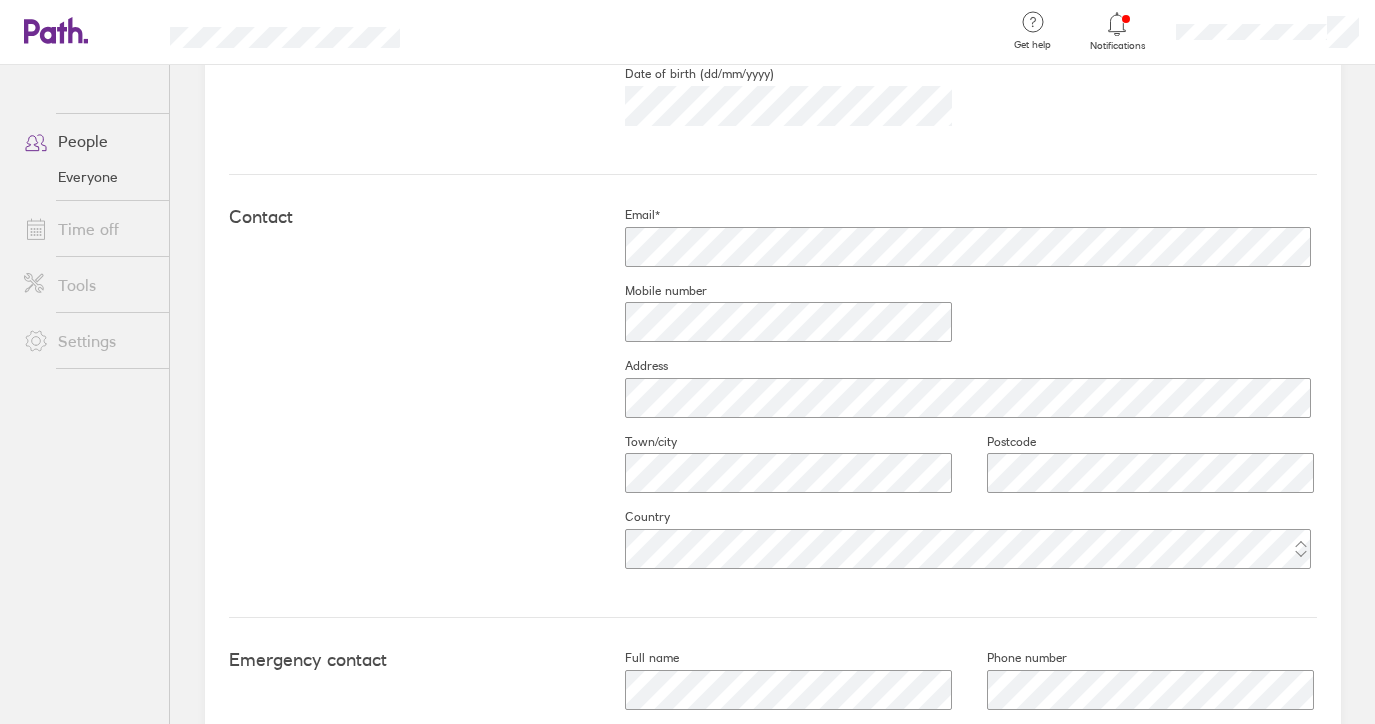 click on "Time off" at bounding box center (88, 229) 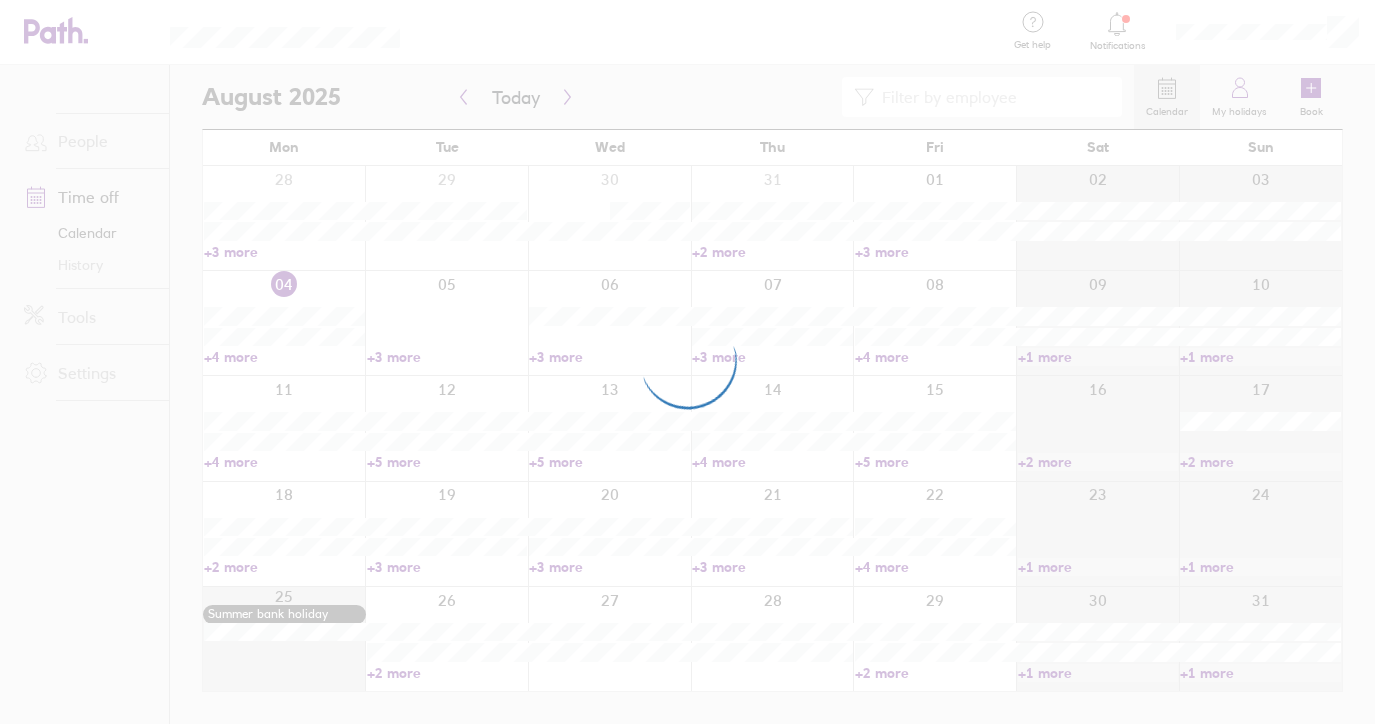 click at bounding box center [687, 362] 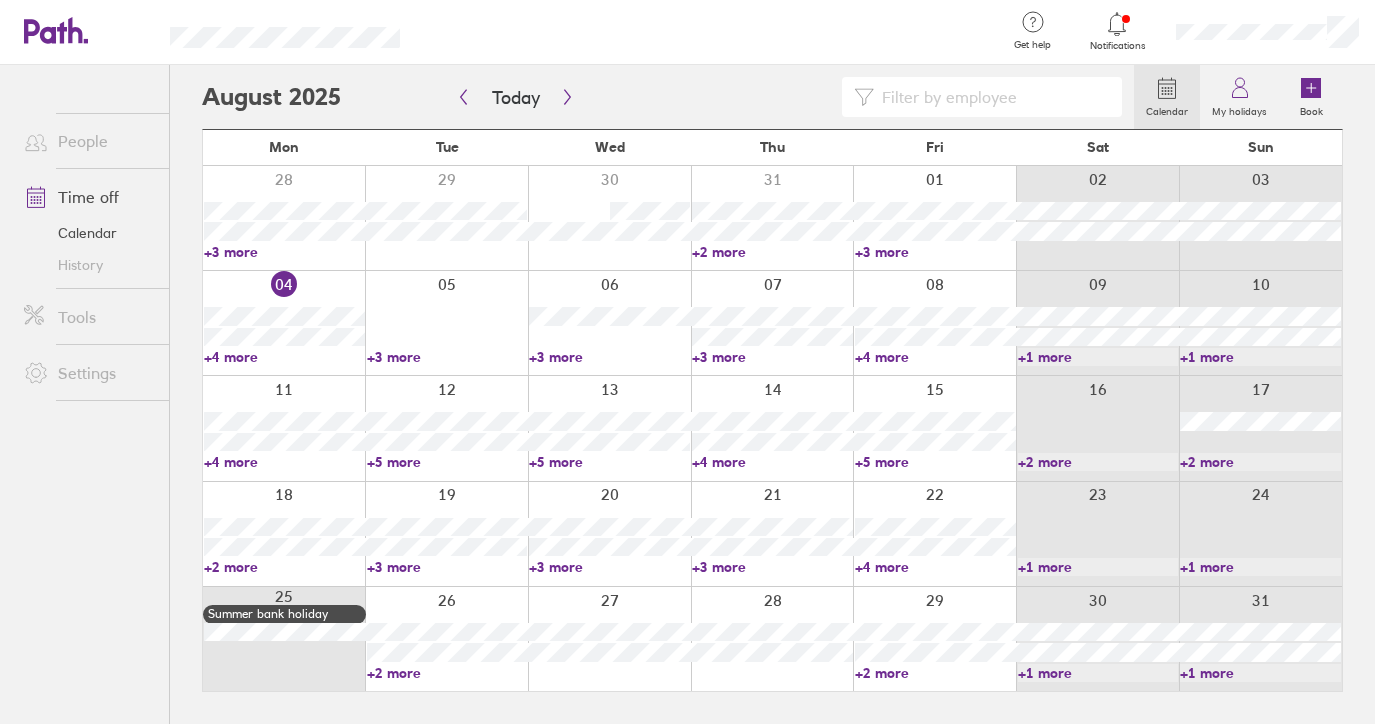 click on "History" at bounding box center (88, 265) 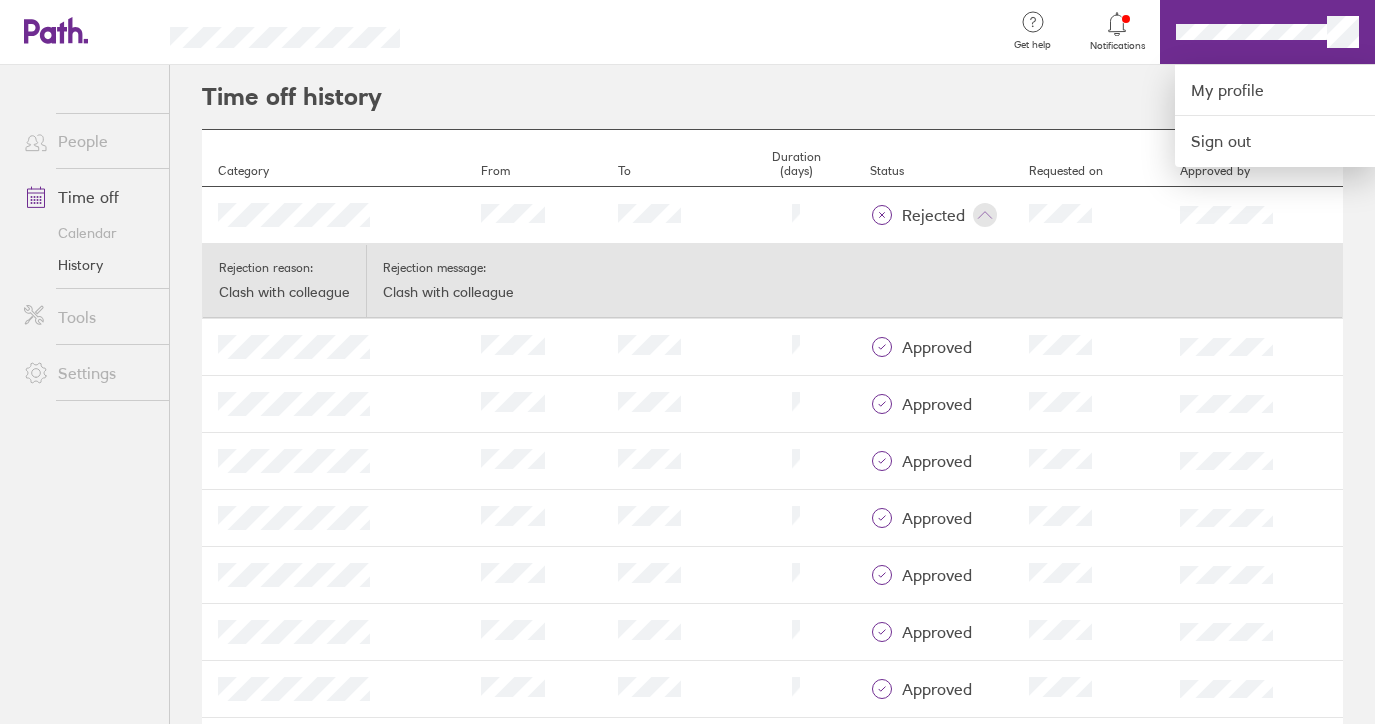 click at bounding box center (687, 362) 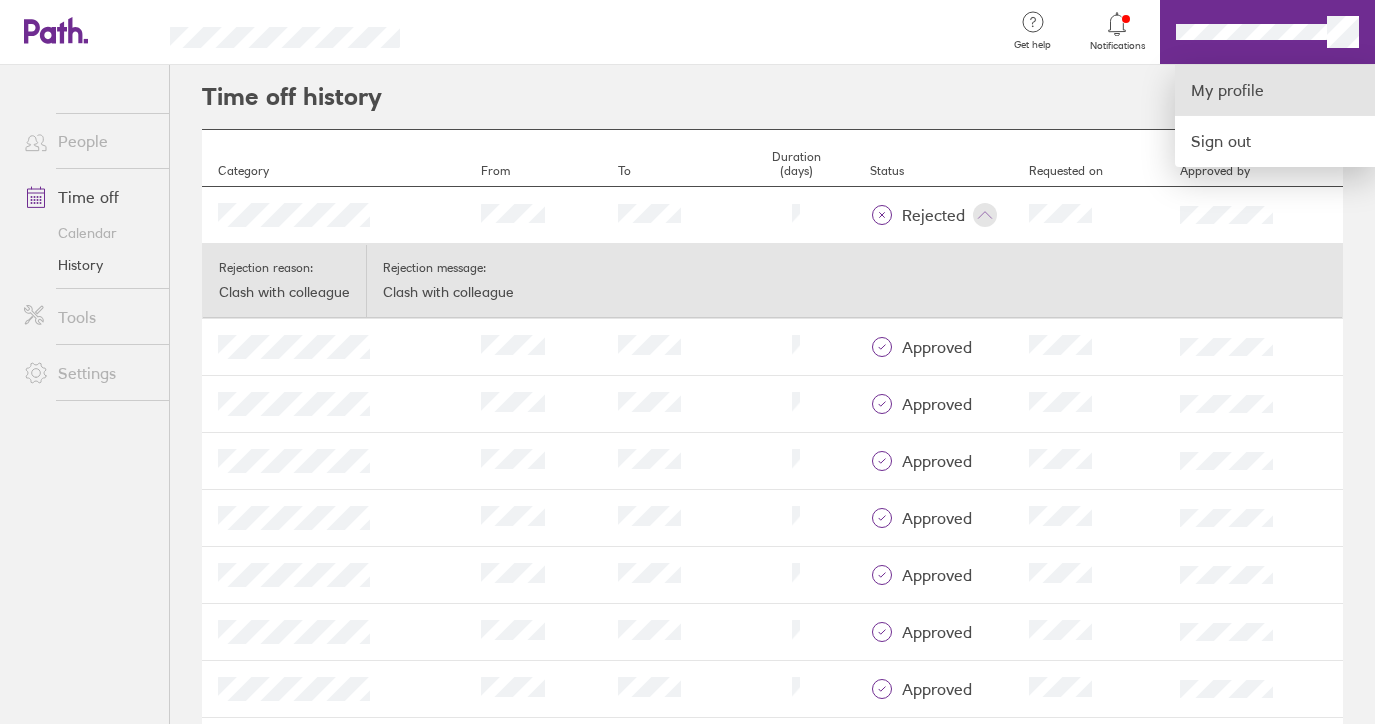 click on "My profile" at bounding box center [1275, 90] 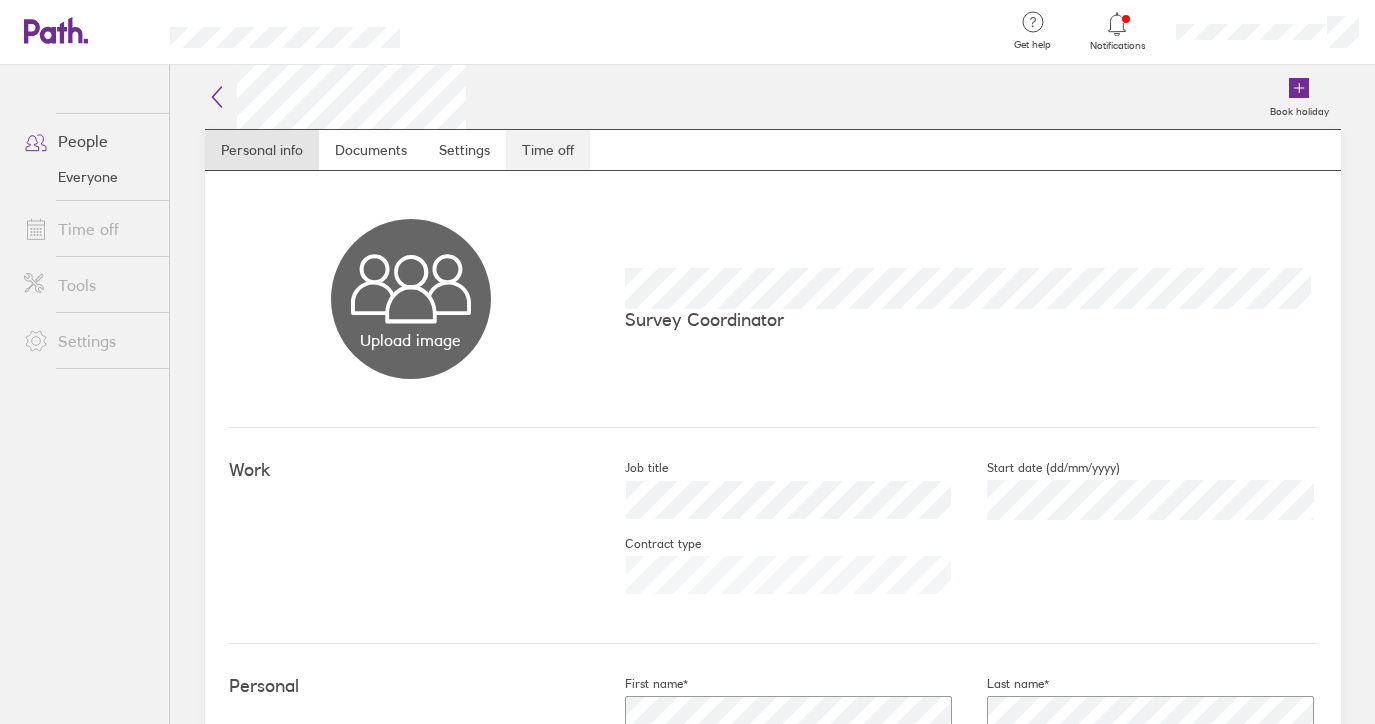click on "Time off" at bounding box center (548, 150) 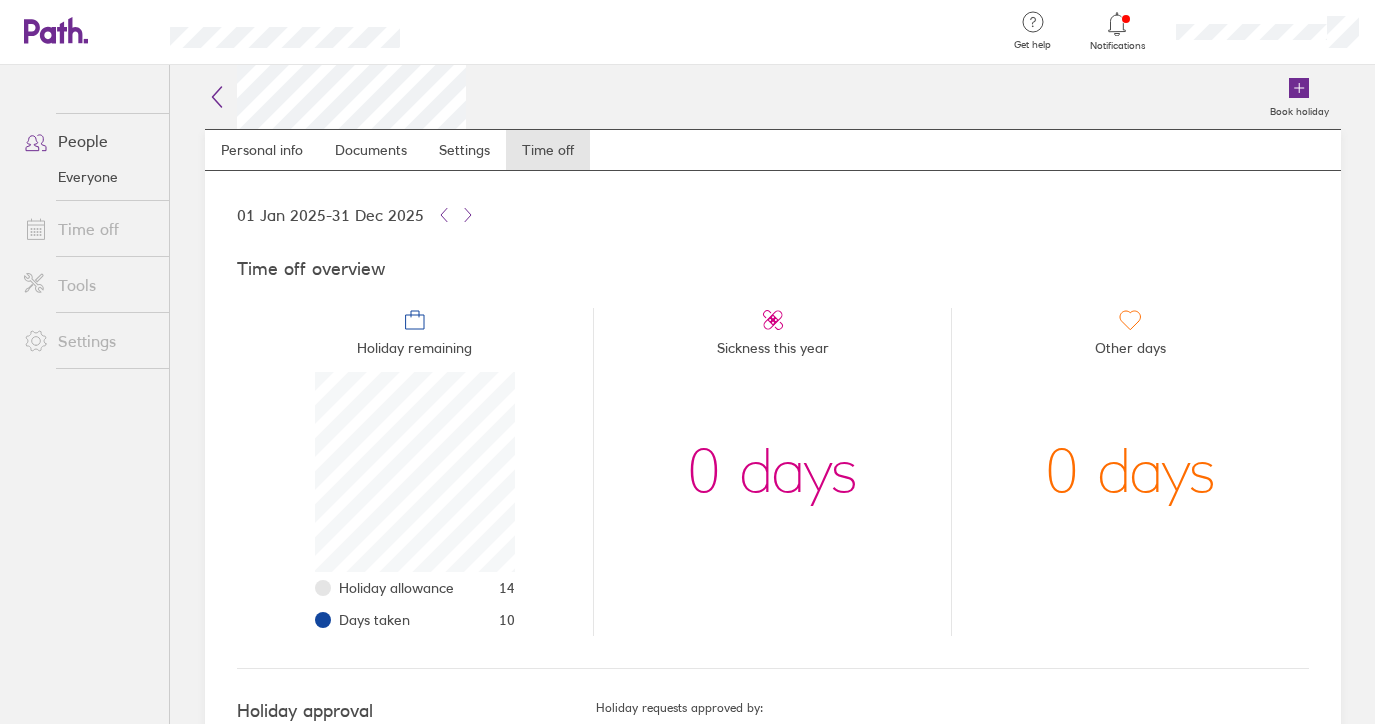 scroll, scrollTop: 999800, scrollLeft: 999800, axis: both 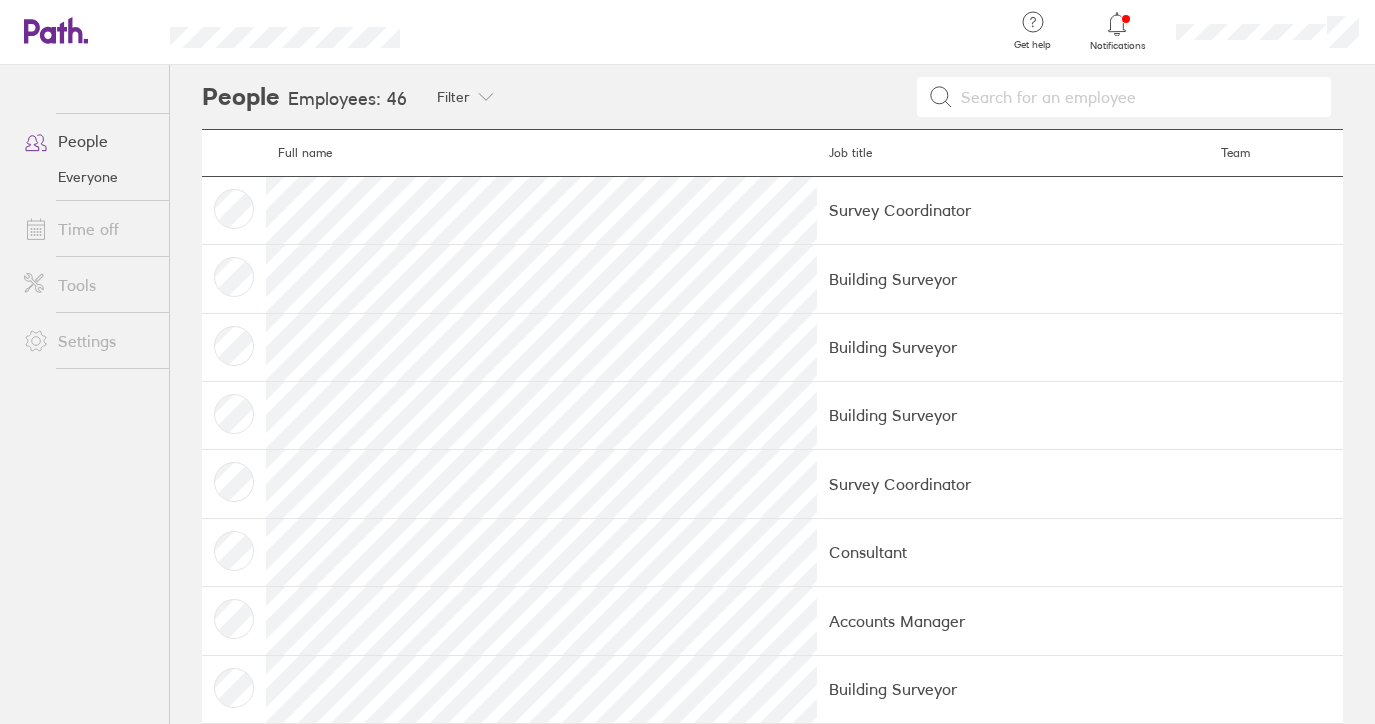 click 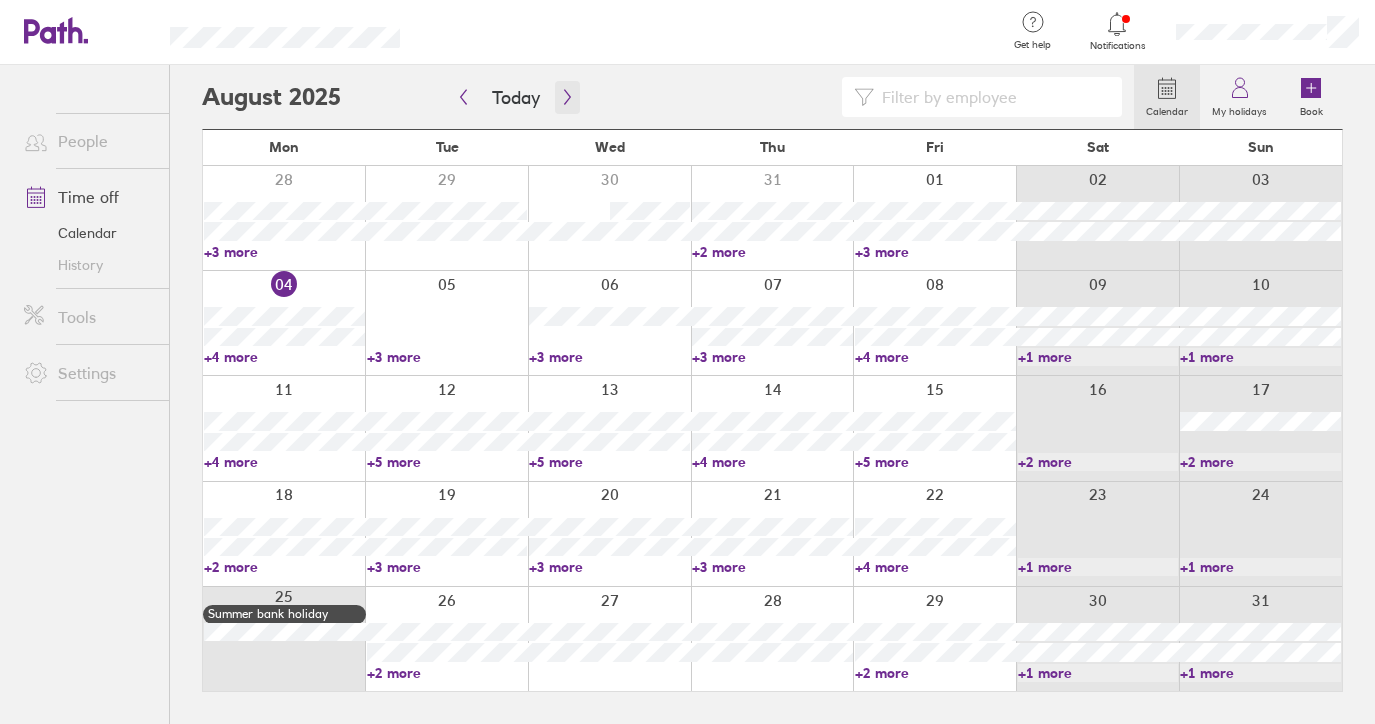 click 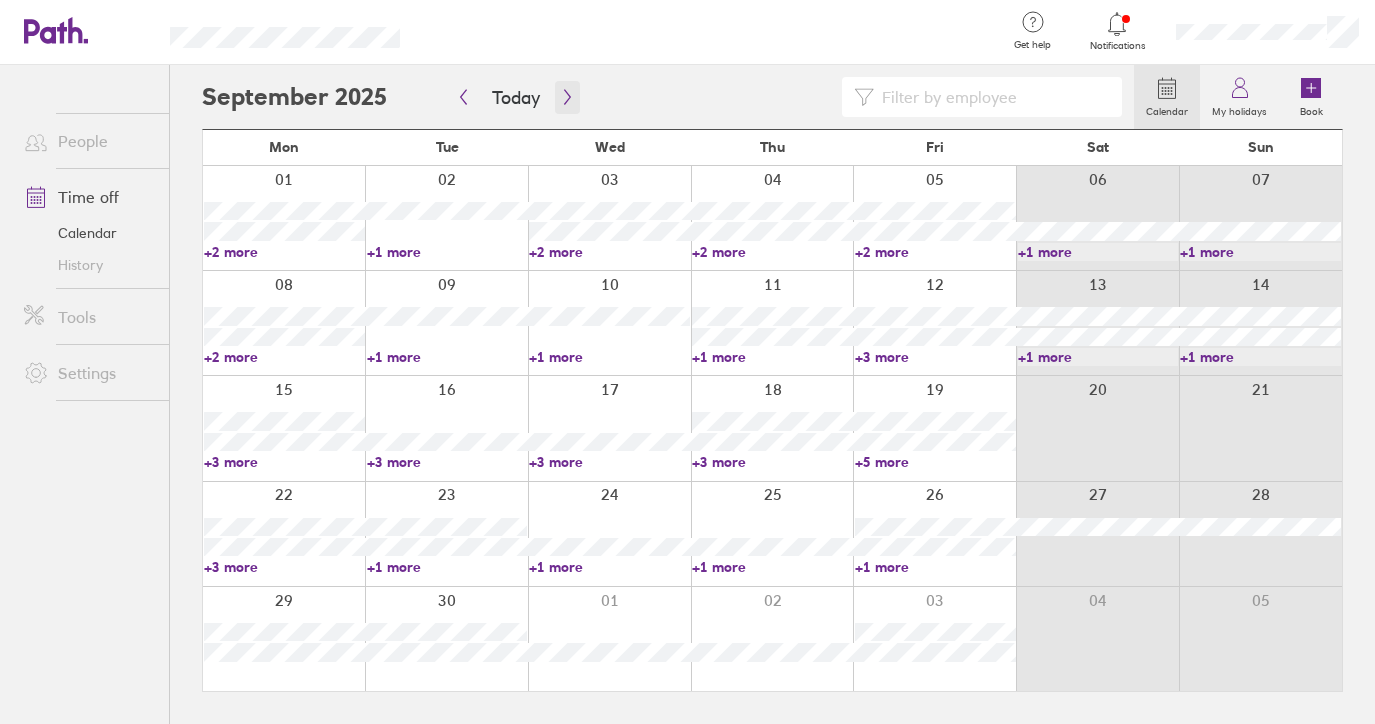 click 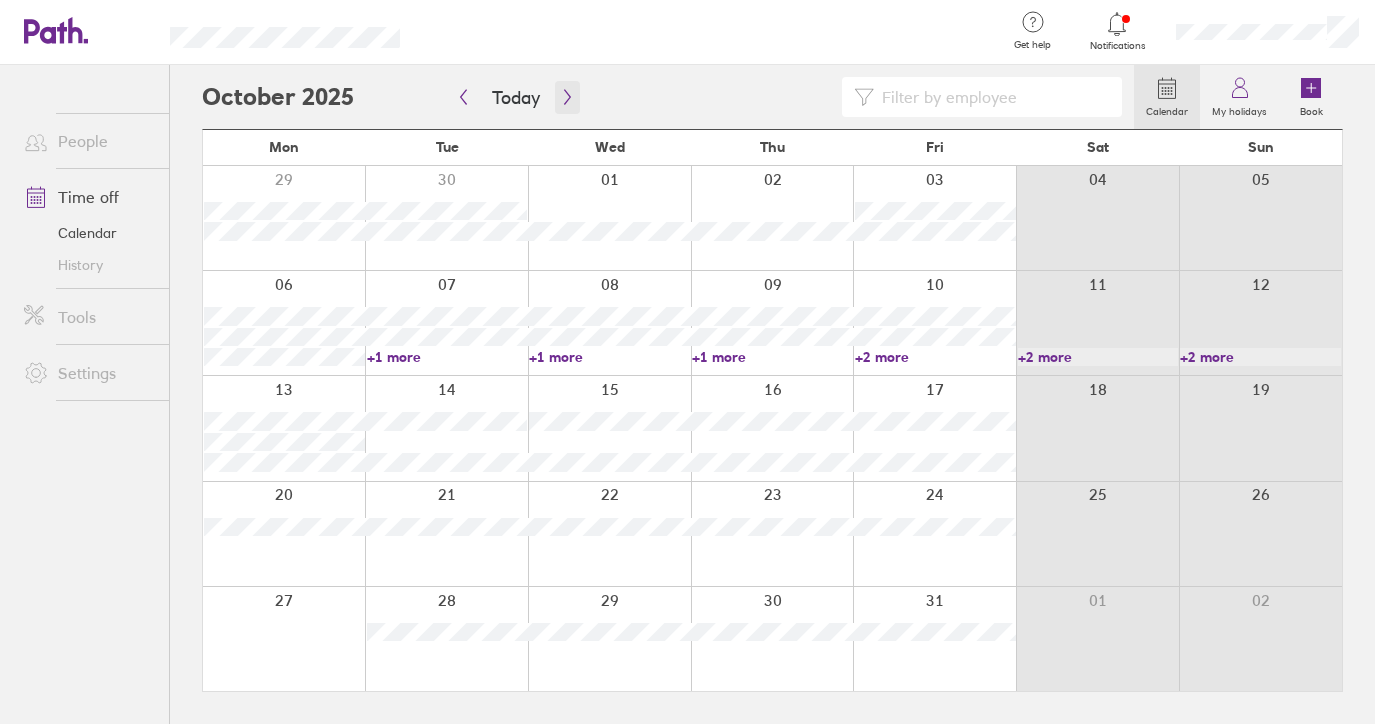 click 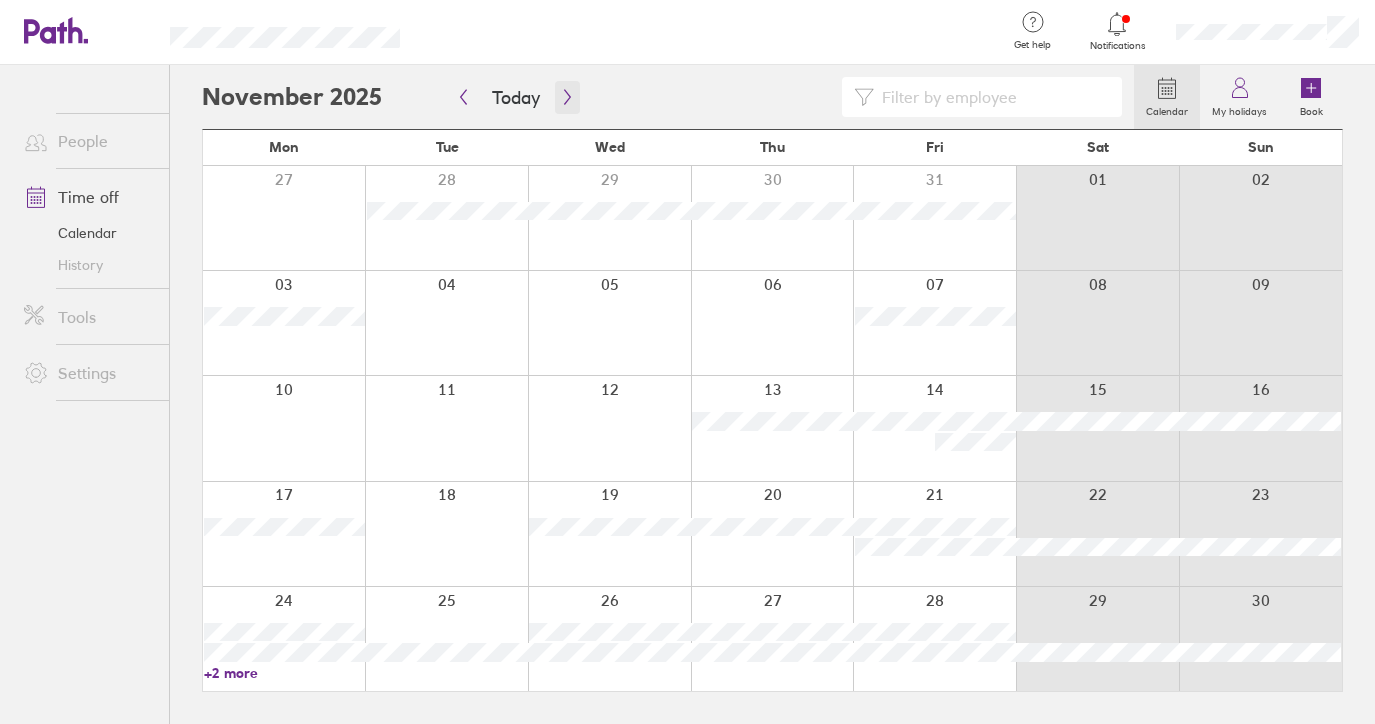 click 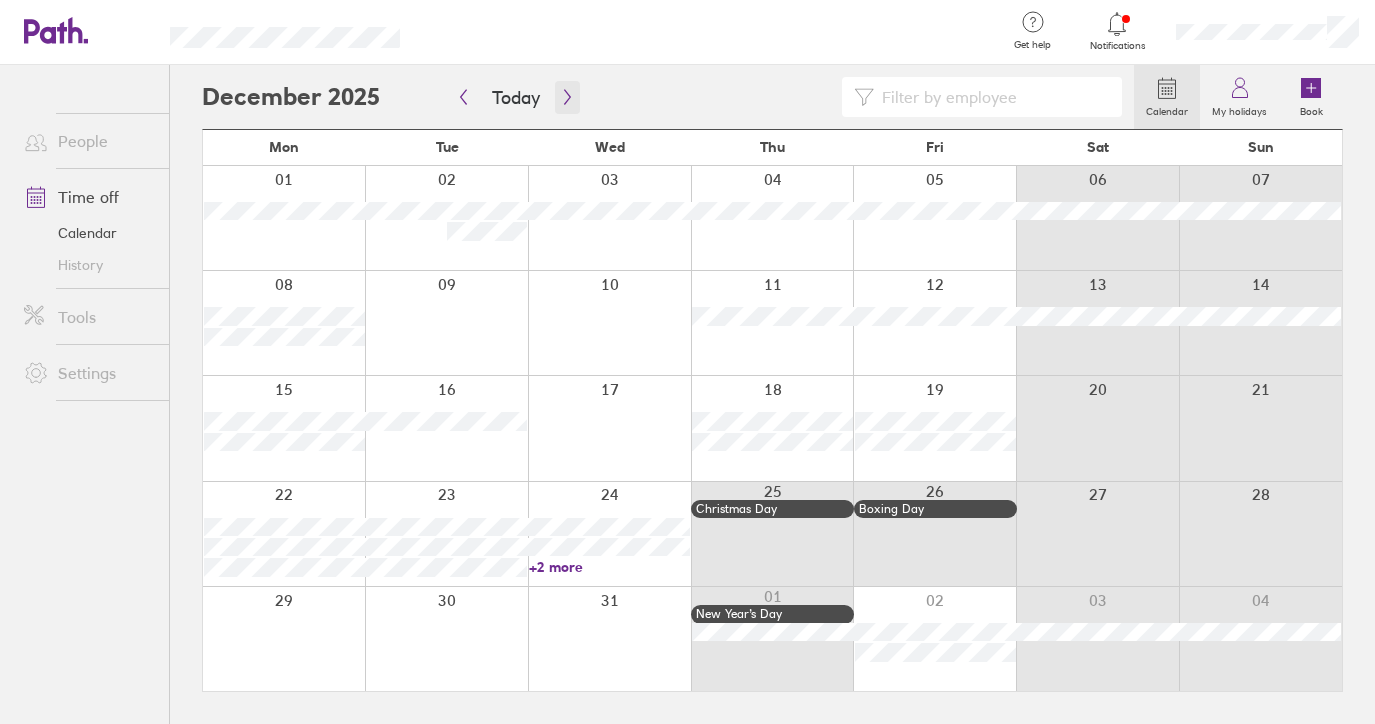 click 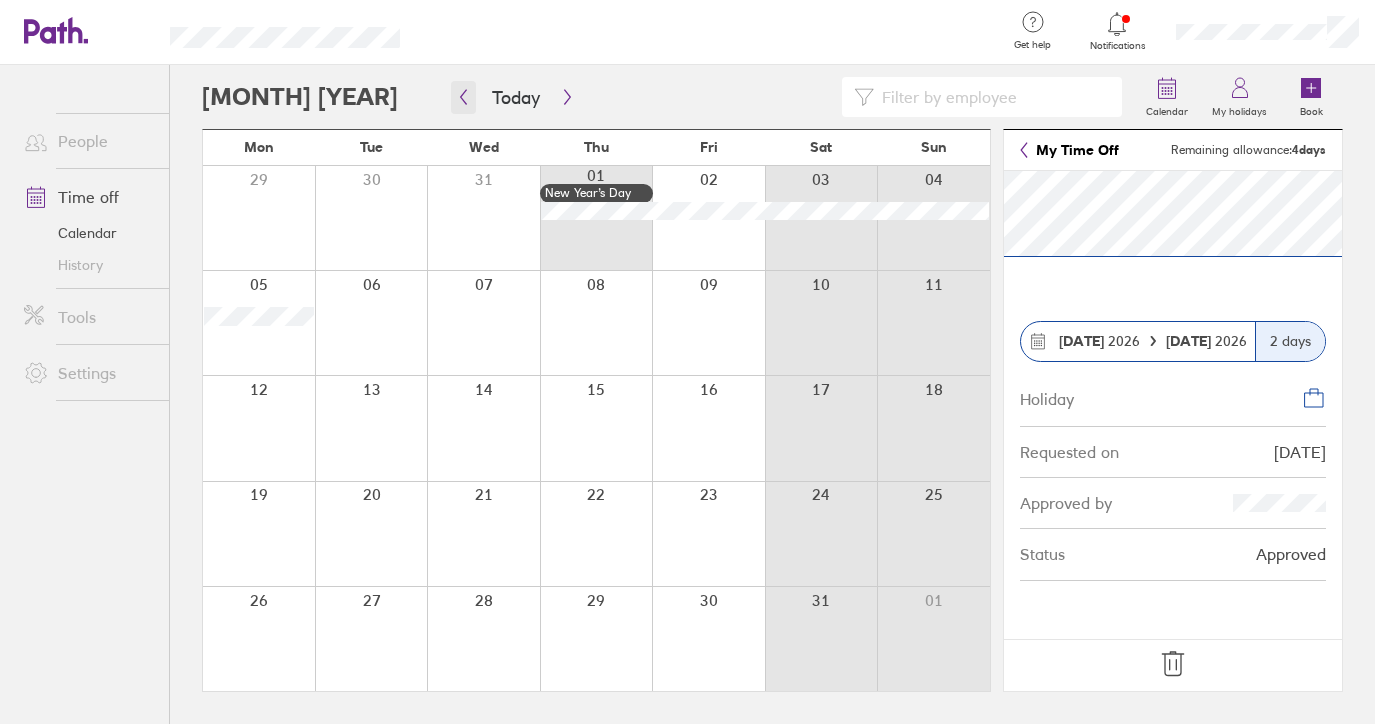 click at bounding box center (463, 97) 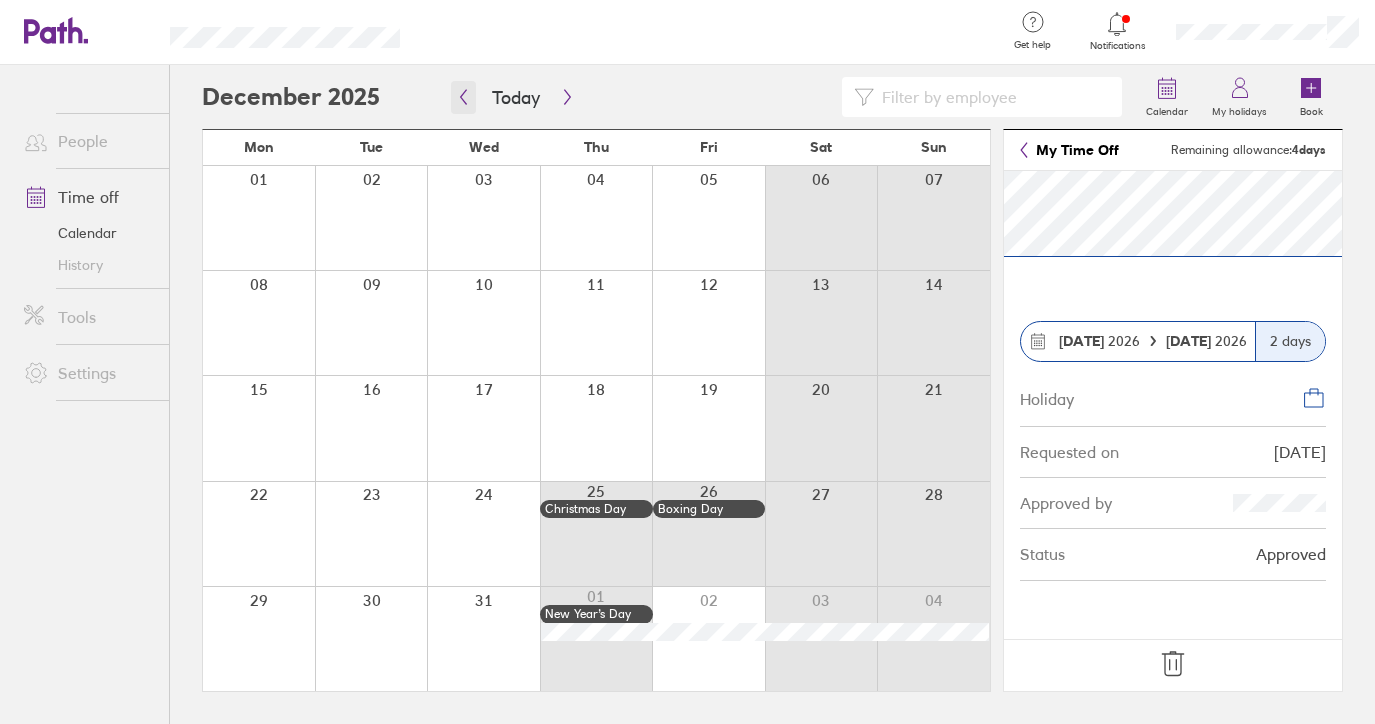 click at bounding box center [463, 97] 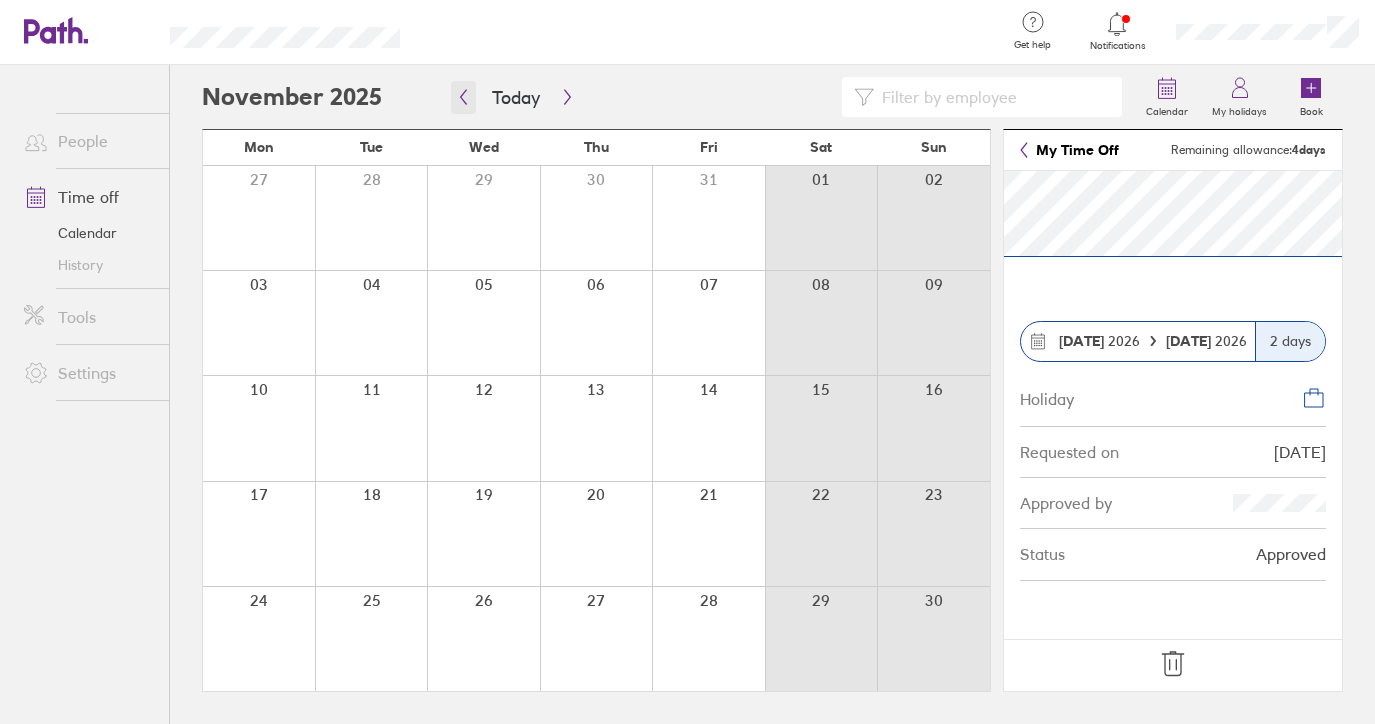 click at bounding box center (463, 97) 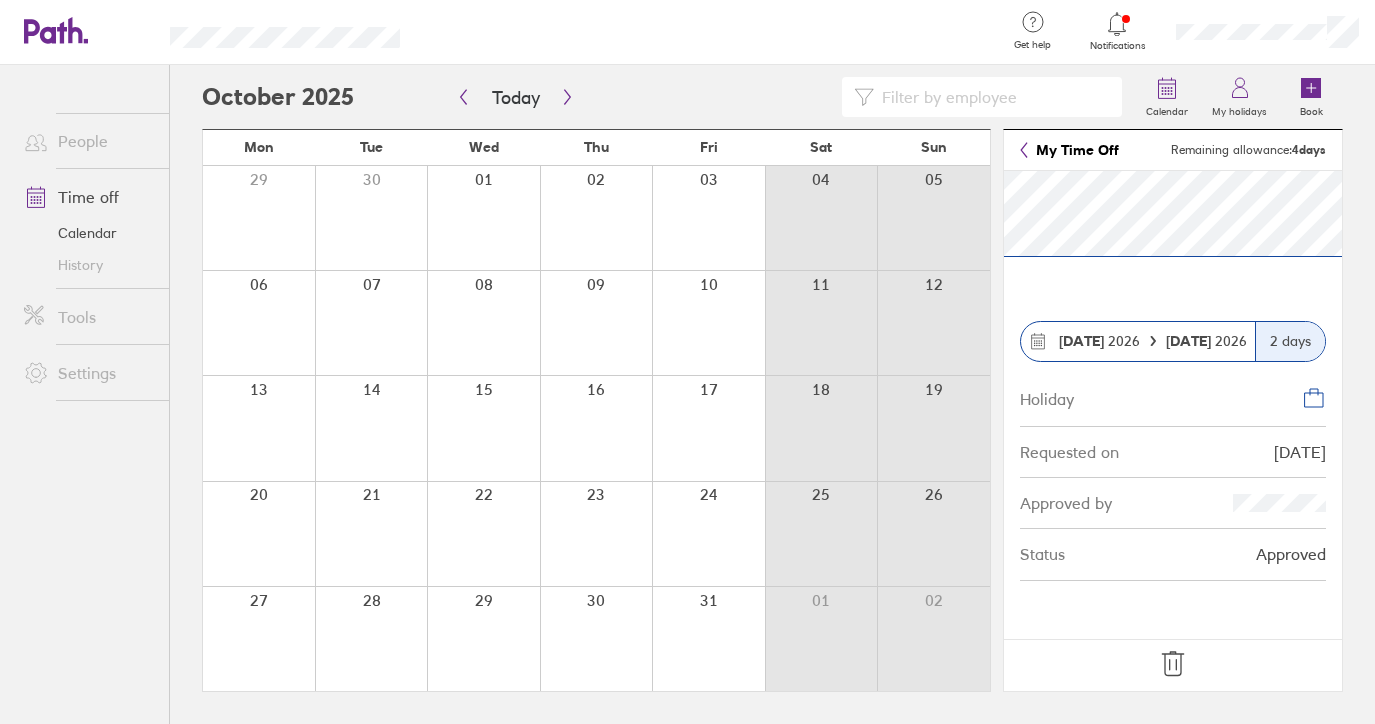 click on "People" at bounding box center [88, 141] 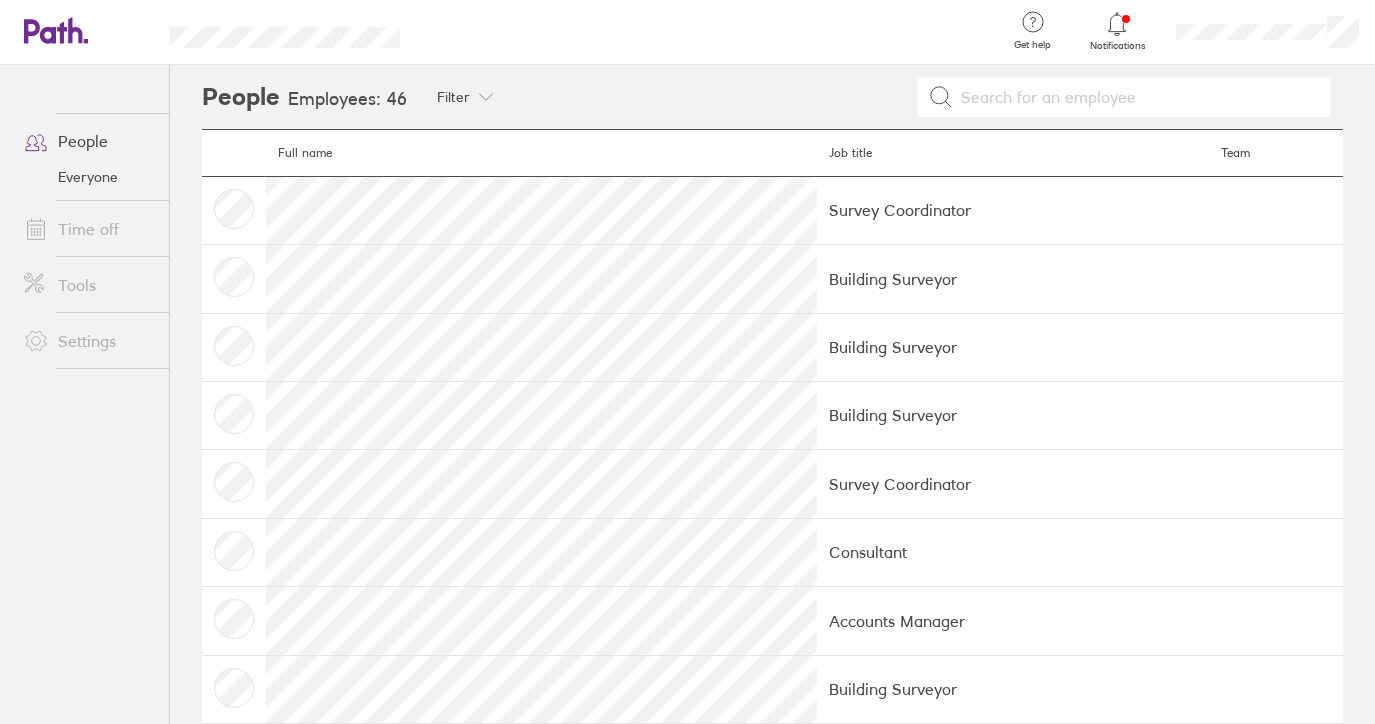click on "Time off" at bounding box center [88, 229] 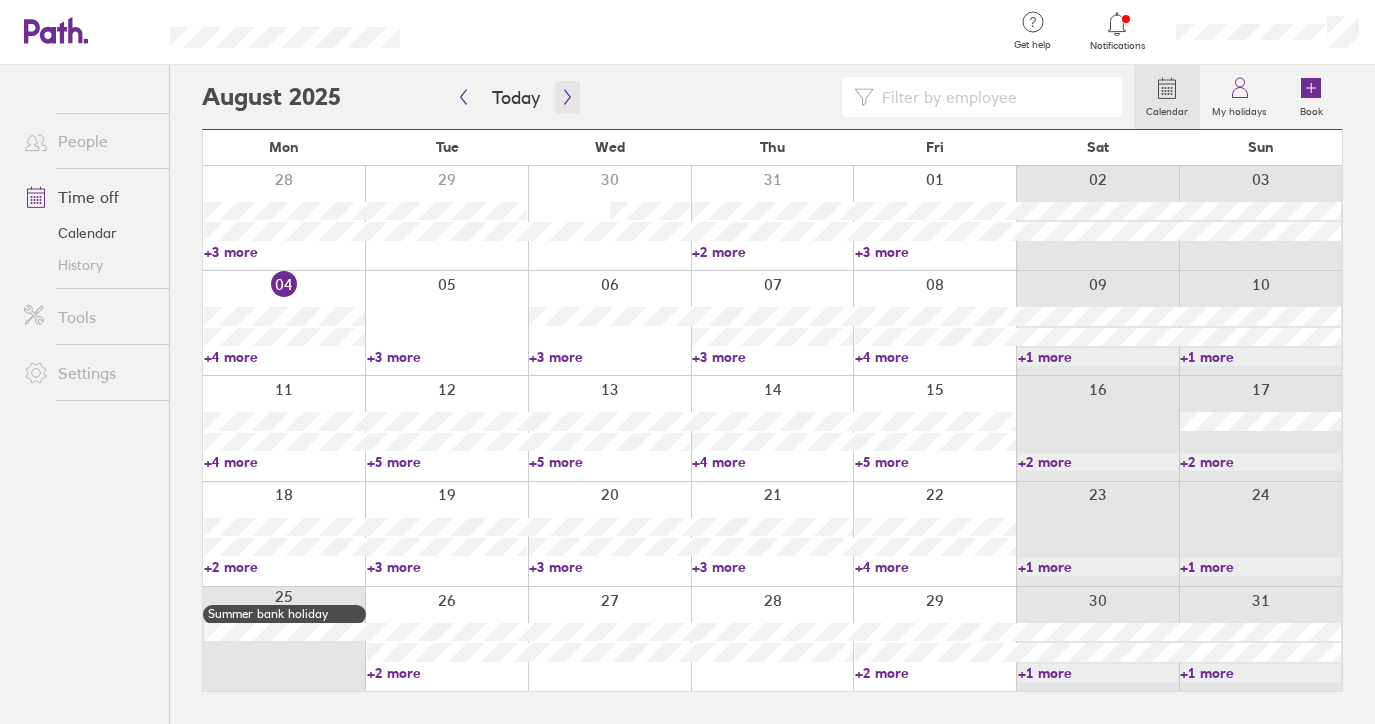 click 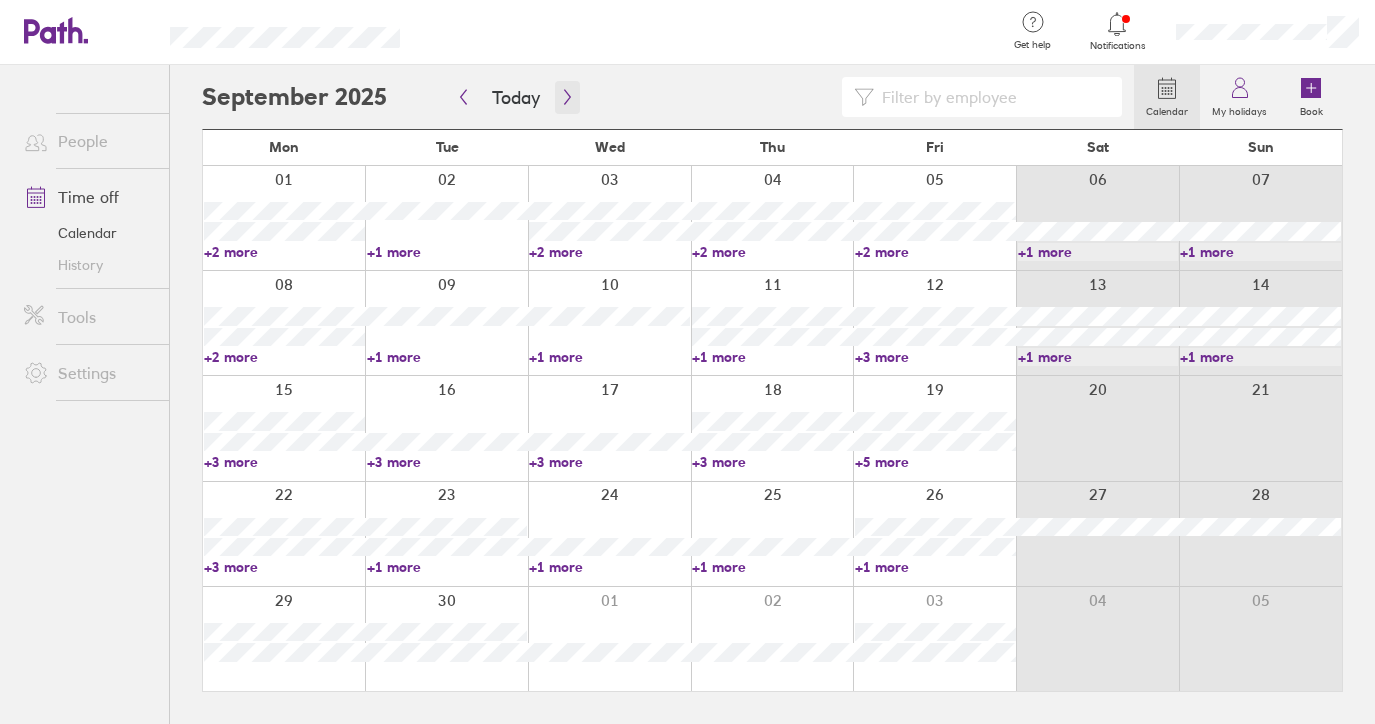 click 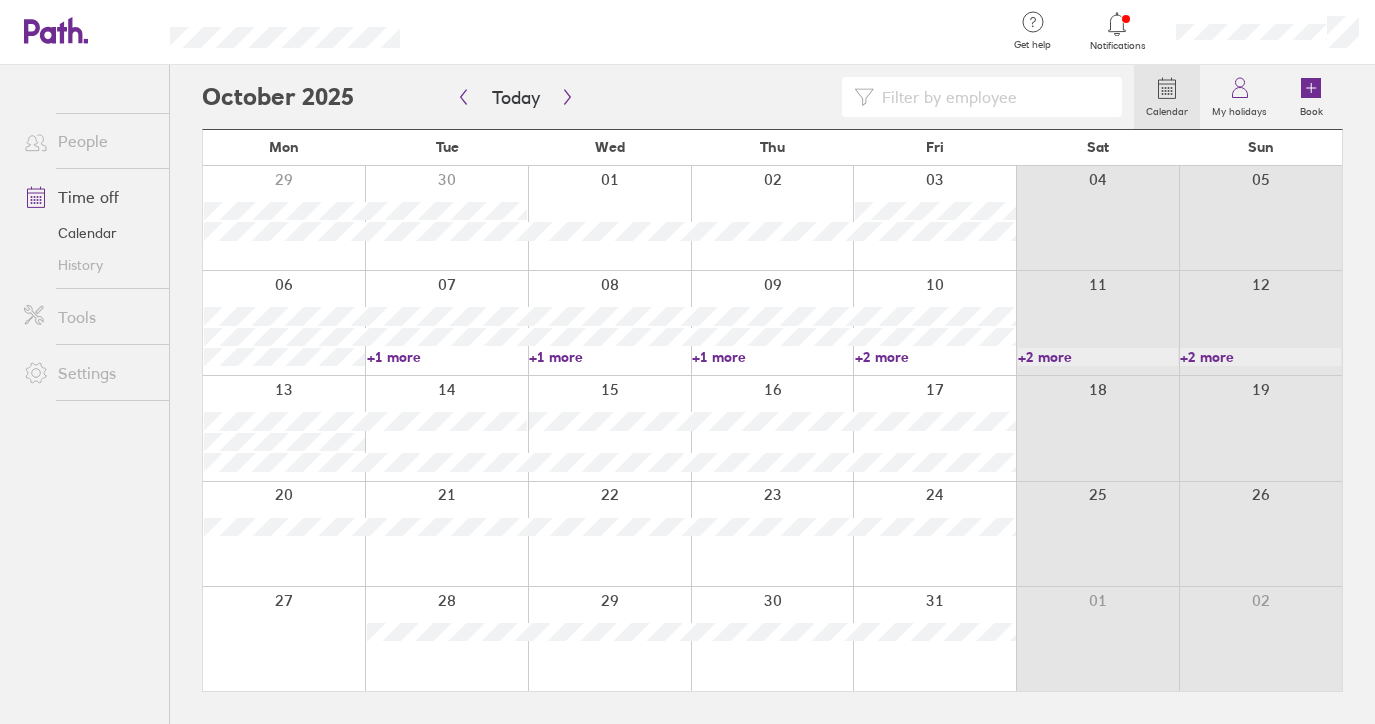 click on "+2 more" at bounding box center [935, 357] 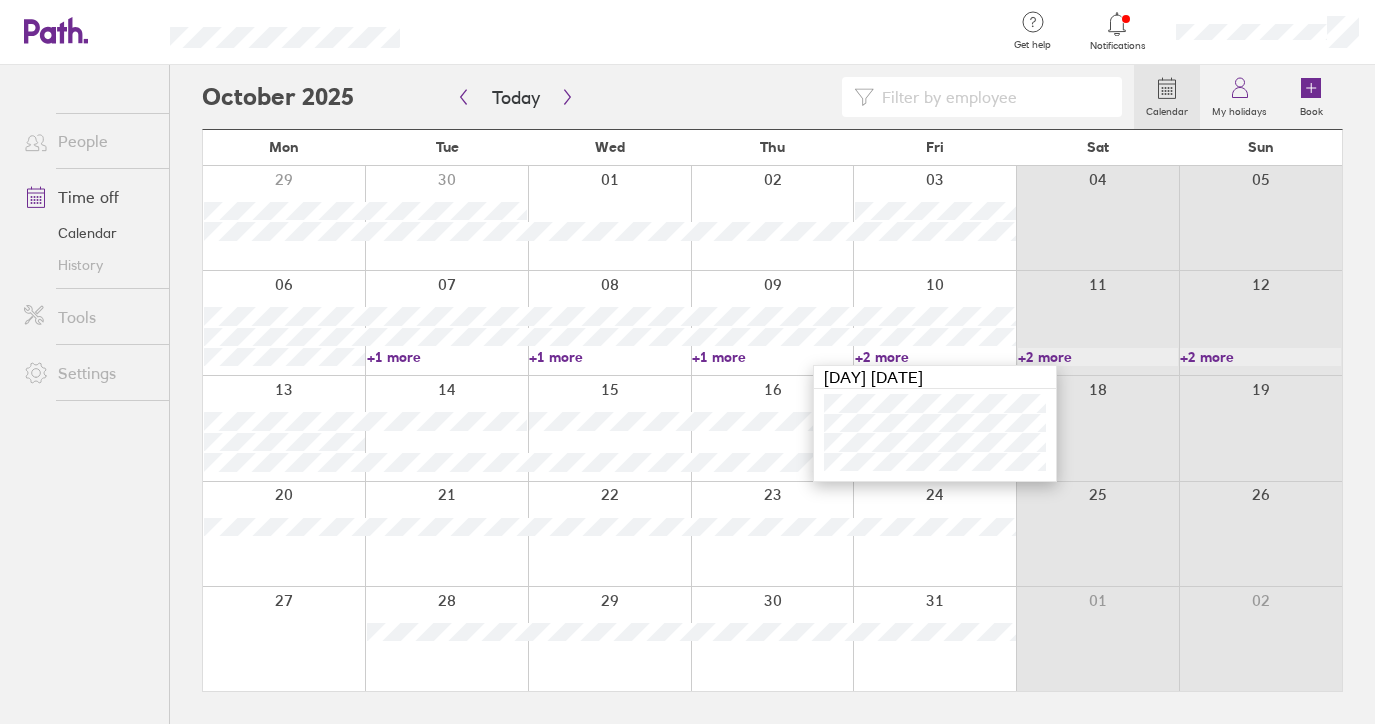 click at bounding box center (1097, 534) 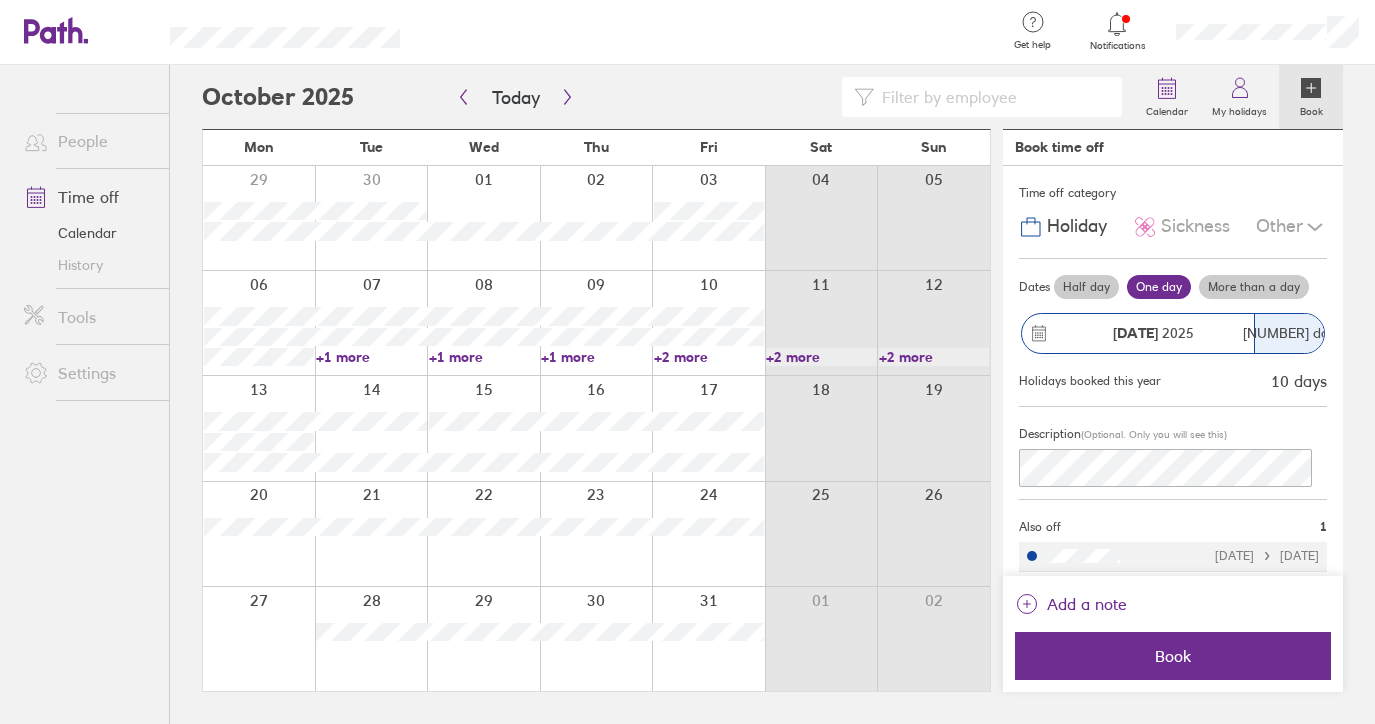 click on "Mon Tue Wed Thu Fri Sat Sun 29 30 01 02 03 04 05   06 07 08 09 10 11 12 +1 more +1 more +1 more +2 more +2 more +2 more 13 14 15 16 17 18 19 20 21 22 23 24 25 26 27 28 29 30 31 01 02" at bounding box center (596, 410) 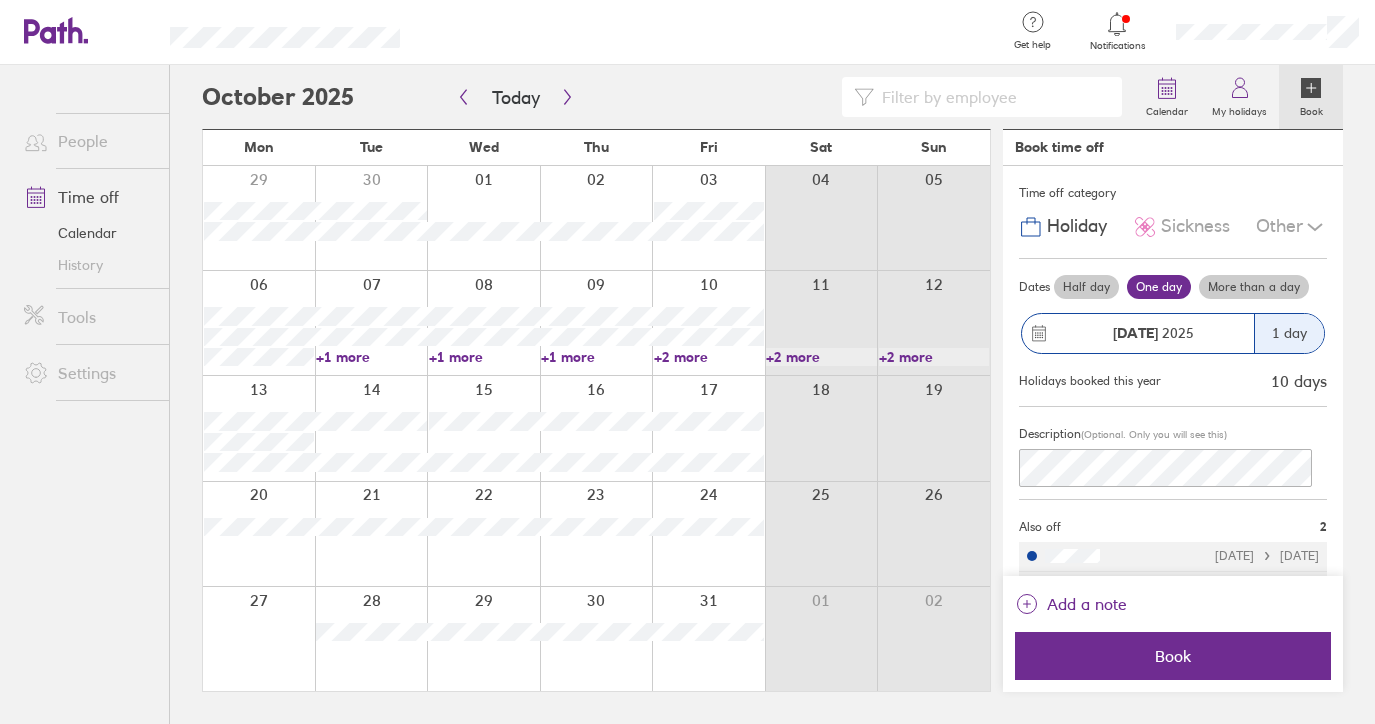 click at bounding box center [708, 428] 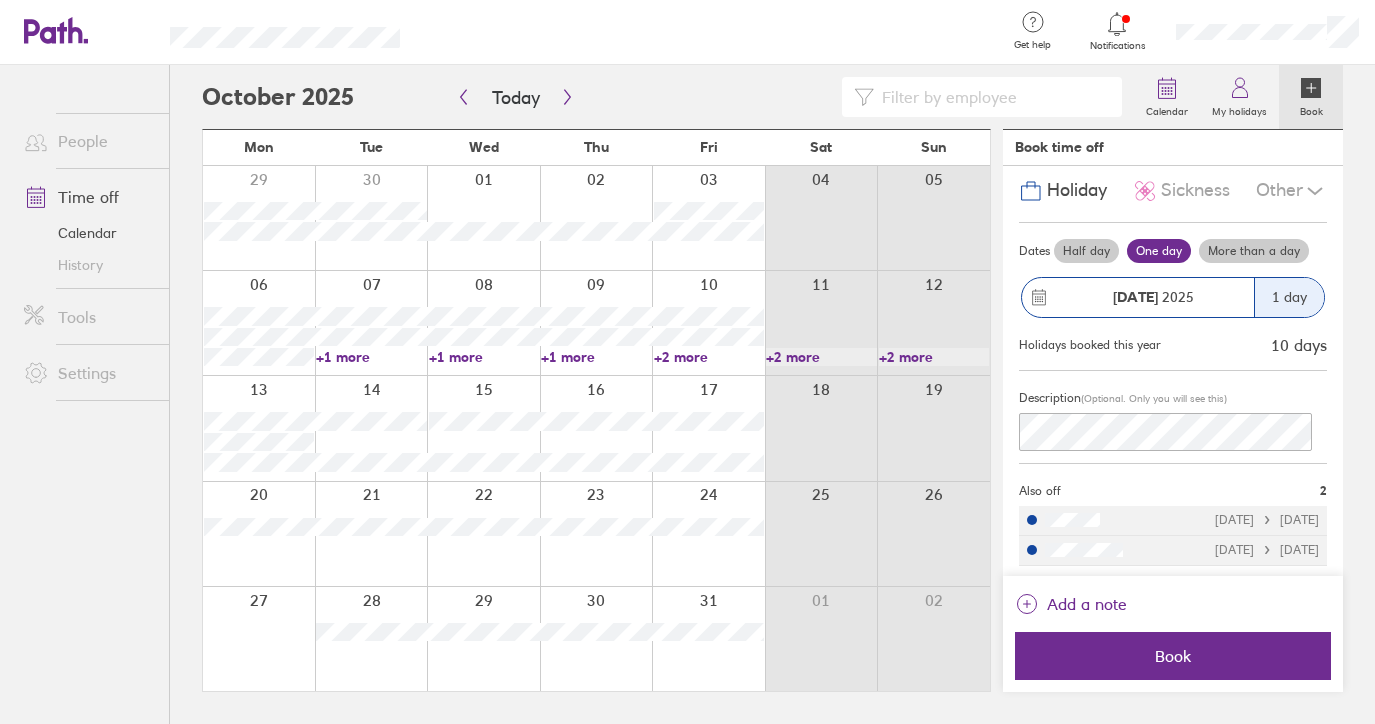scroll, scrollTop: 37, scrollLeft: 0, axis: vertical 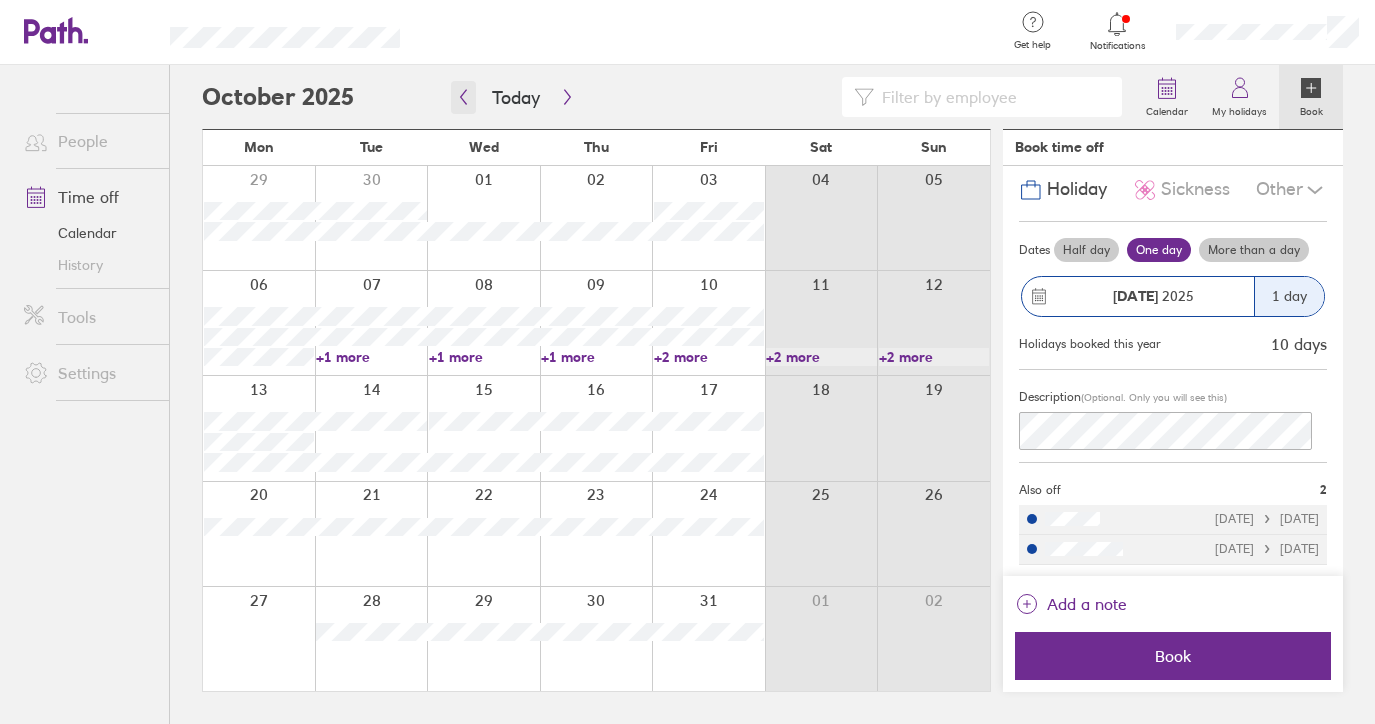 click 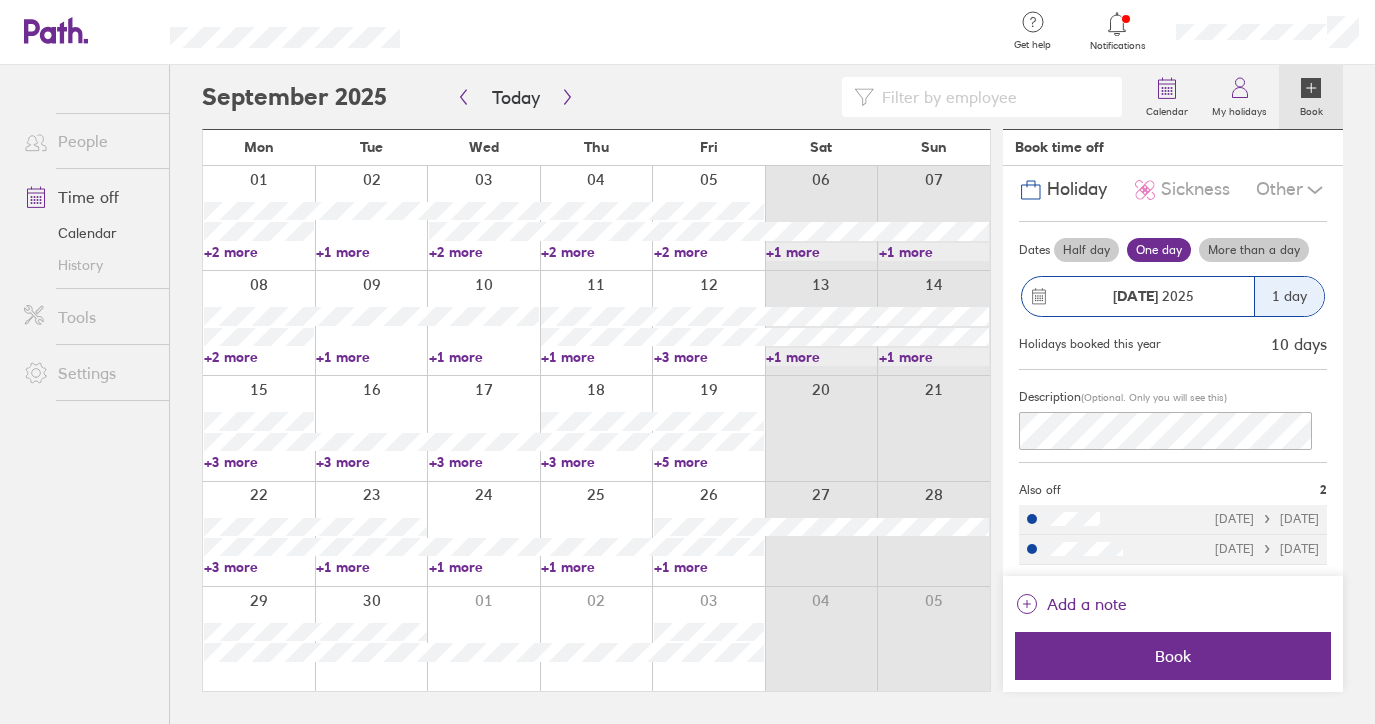 click at bounding box center (708, 534) 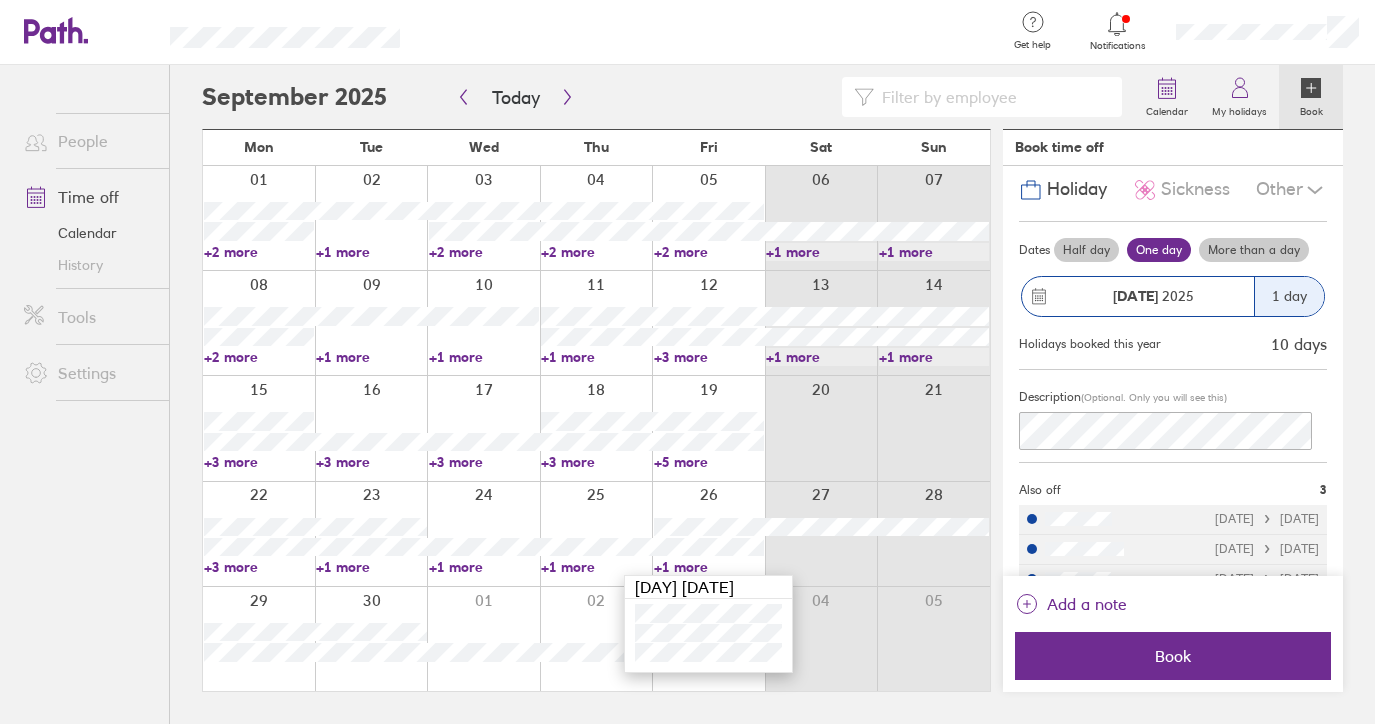 click on "Description  (Optional. Only you will see this)" at bounding box center [1173, 397] 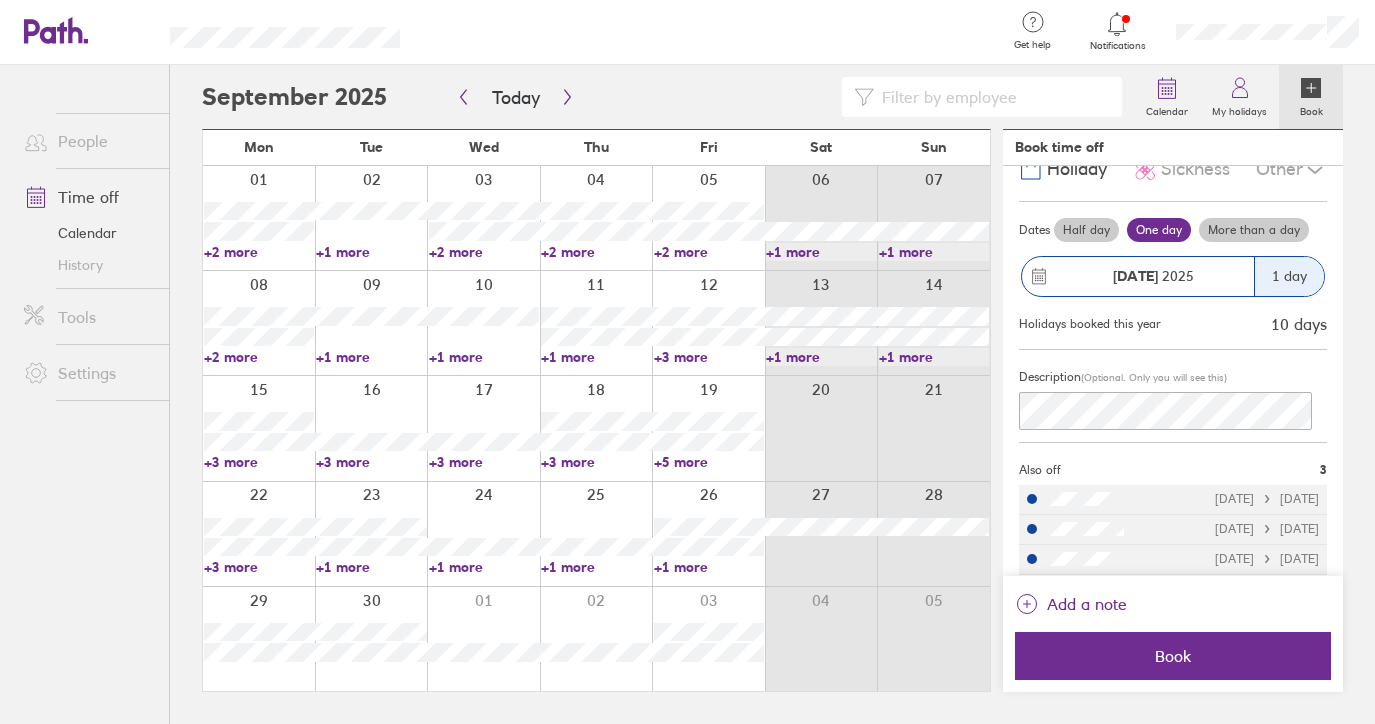 scroll, scrollTop: 67, scrollLeft: 0, axis: vertical 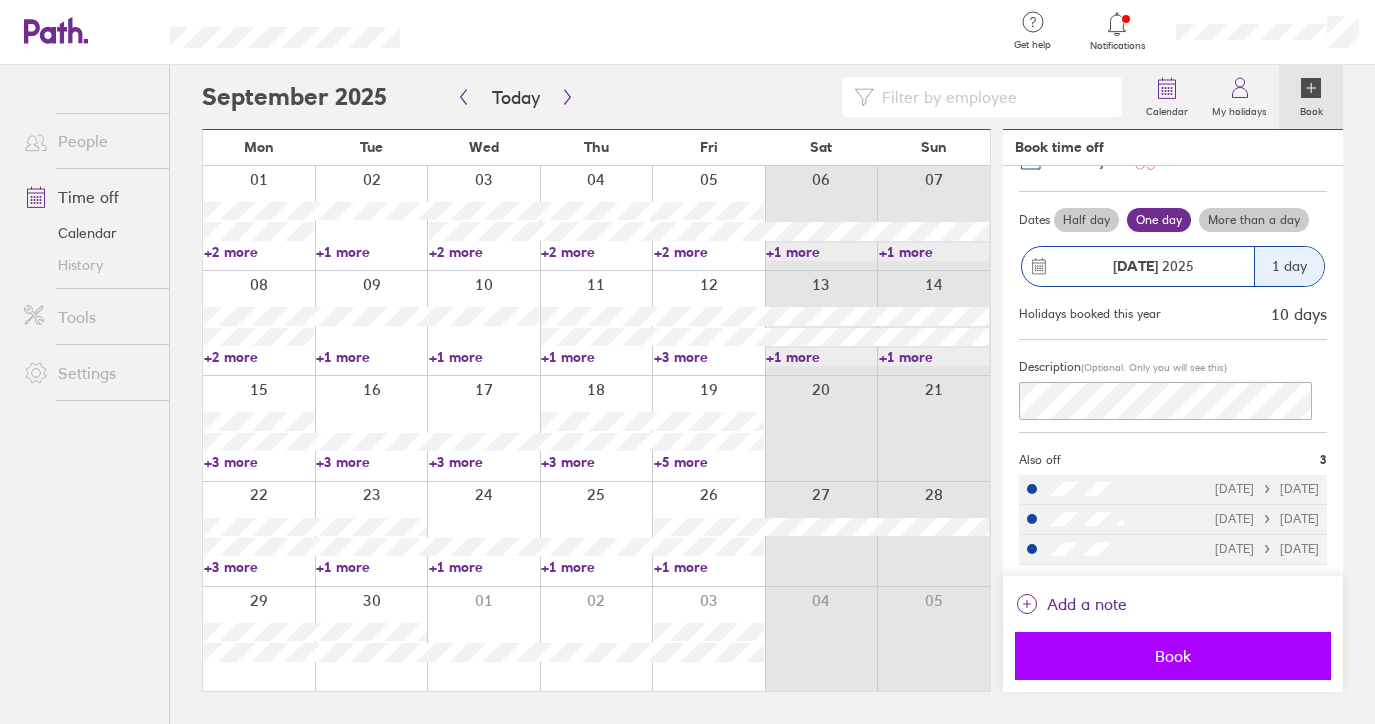 click on "Book" at bounding box center [1173, 656] 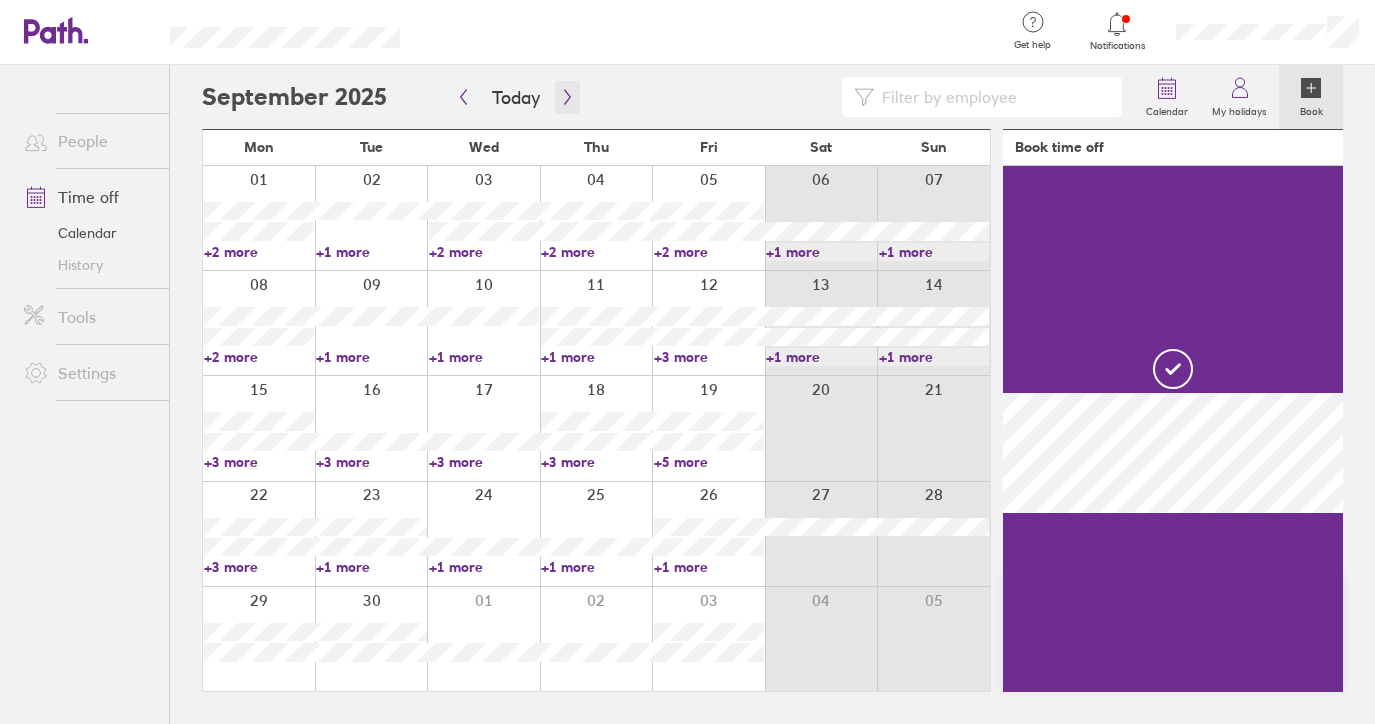 click 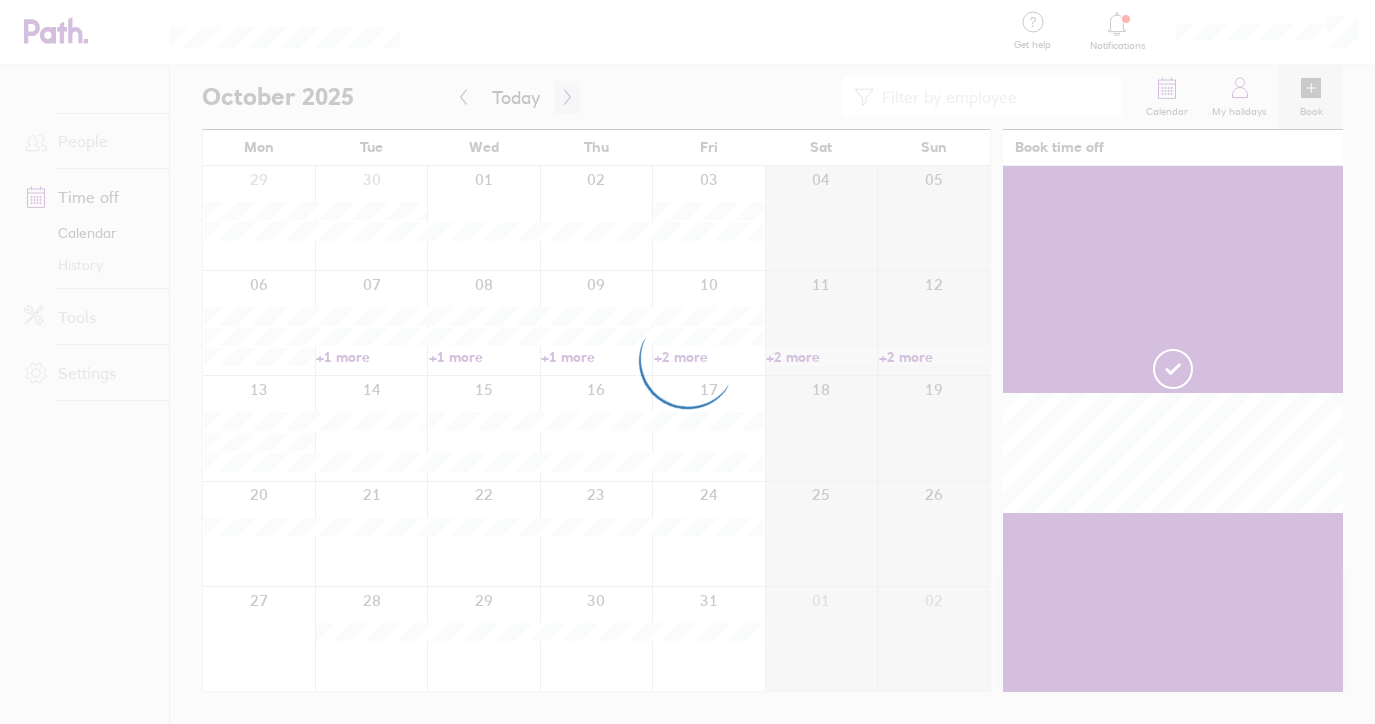 scroll, scrollTop: 0, scrollLeft: 0, axis: both 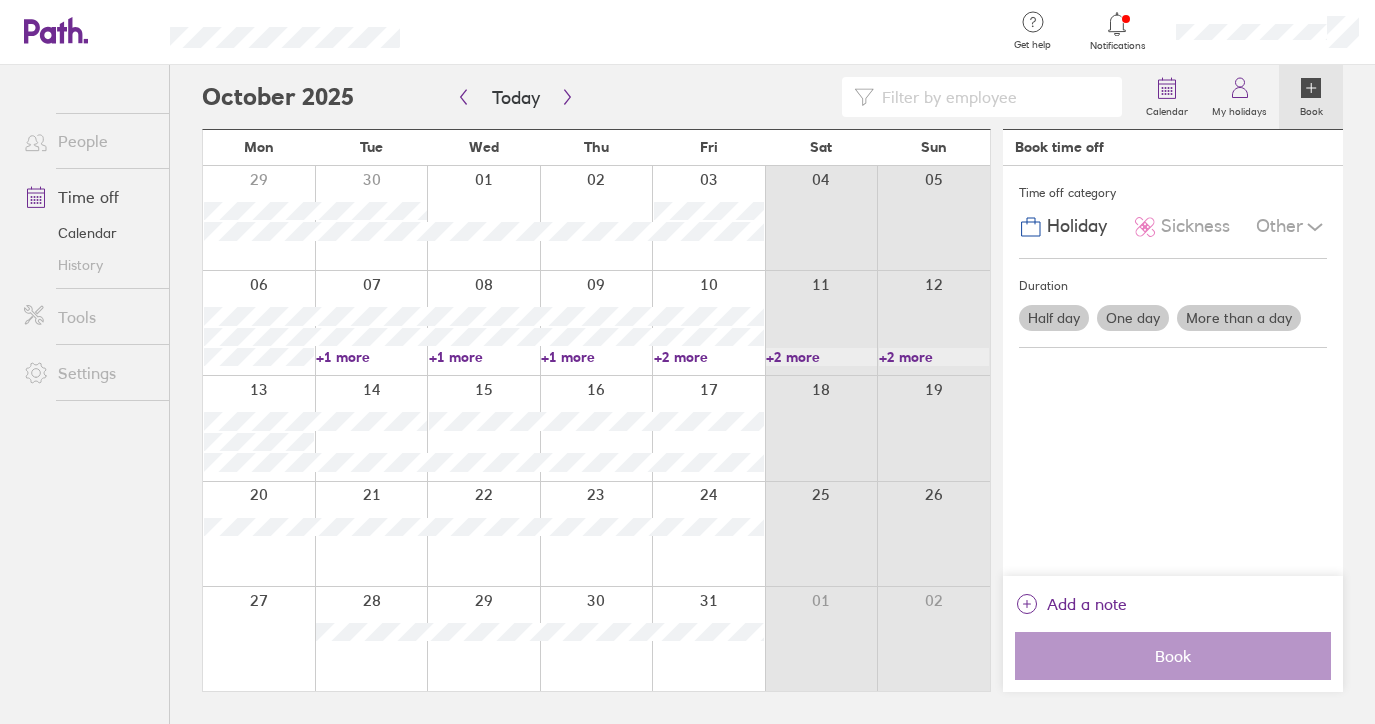 click at bounding box center [708, 428] 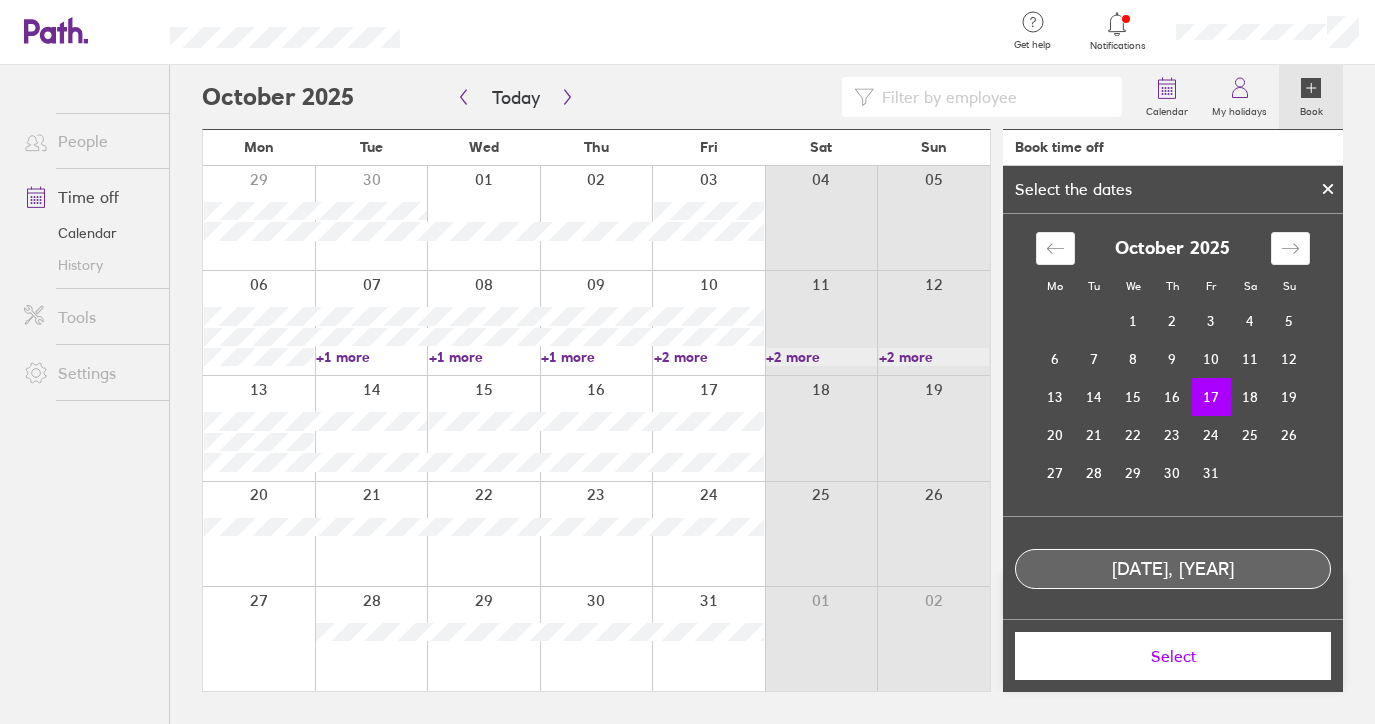 click on "17" at bounding box center [1211, 397] 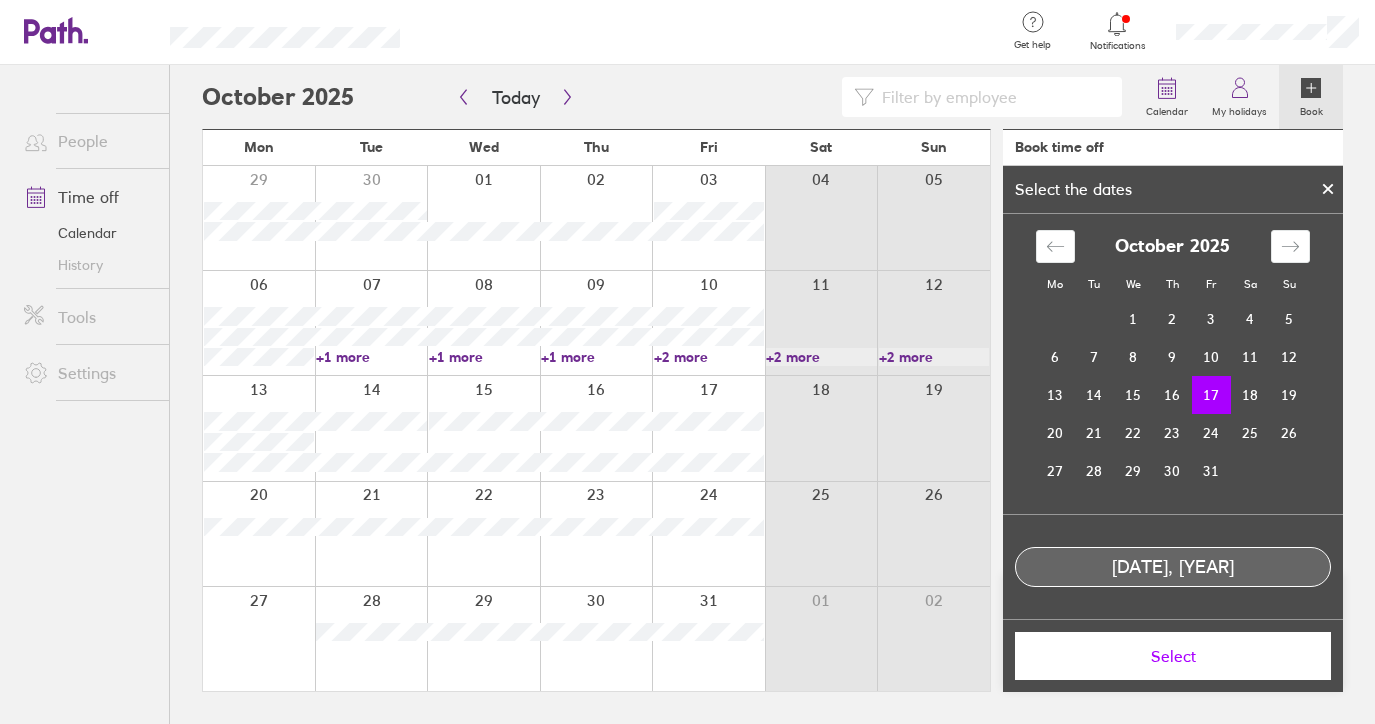 click on "Select" at bounding box center (1173, 656) 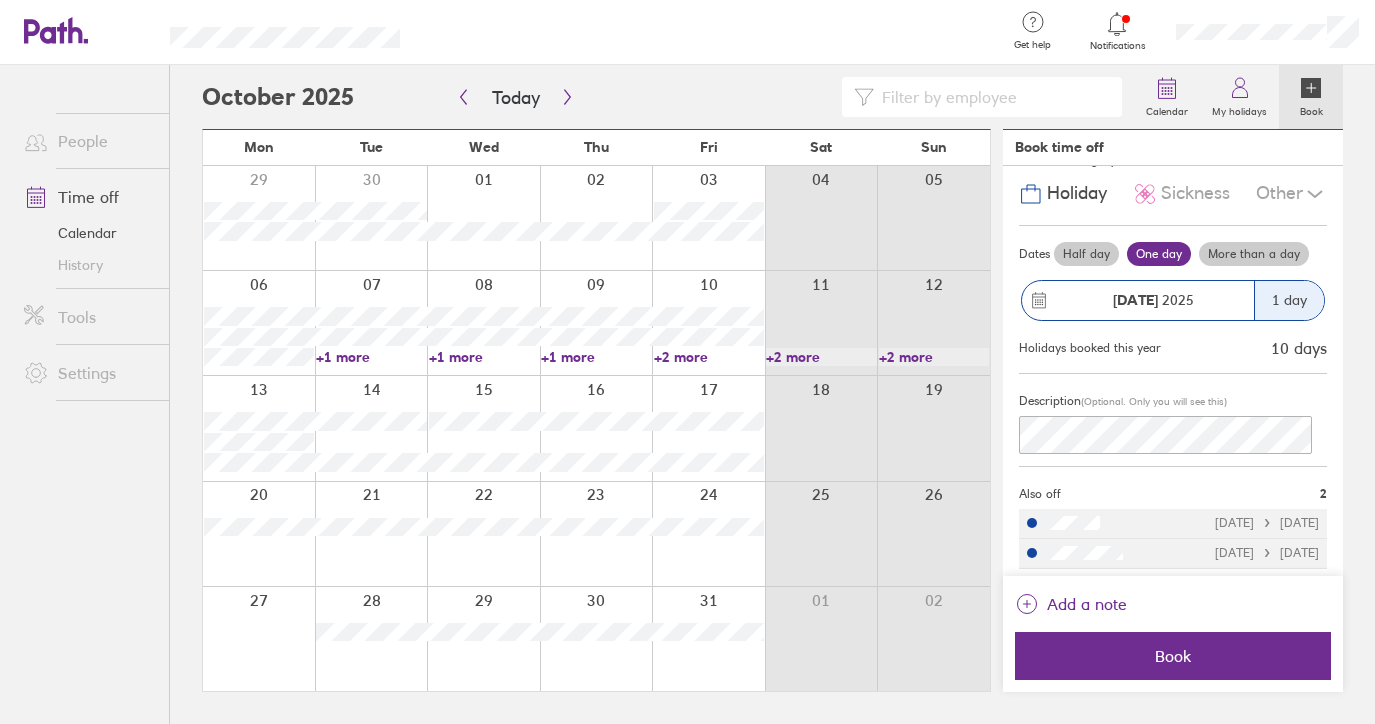 scroll, scrollTop: 37, scrollLeft: 0, axis: vertical 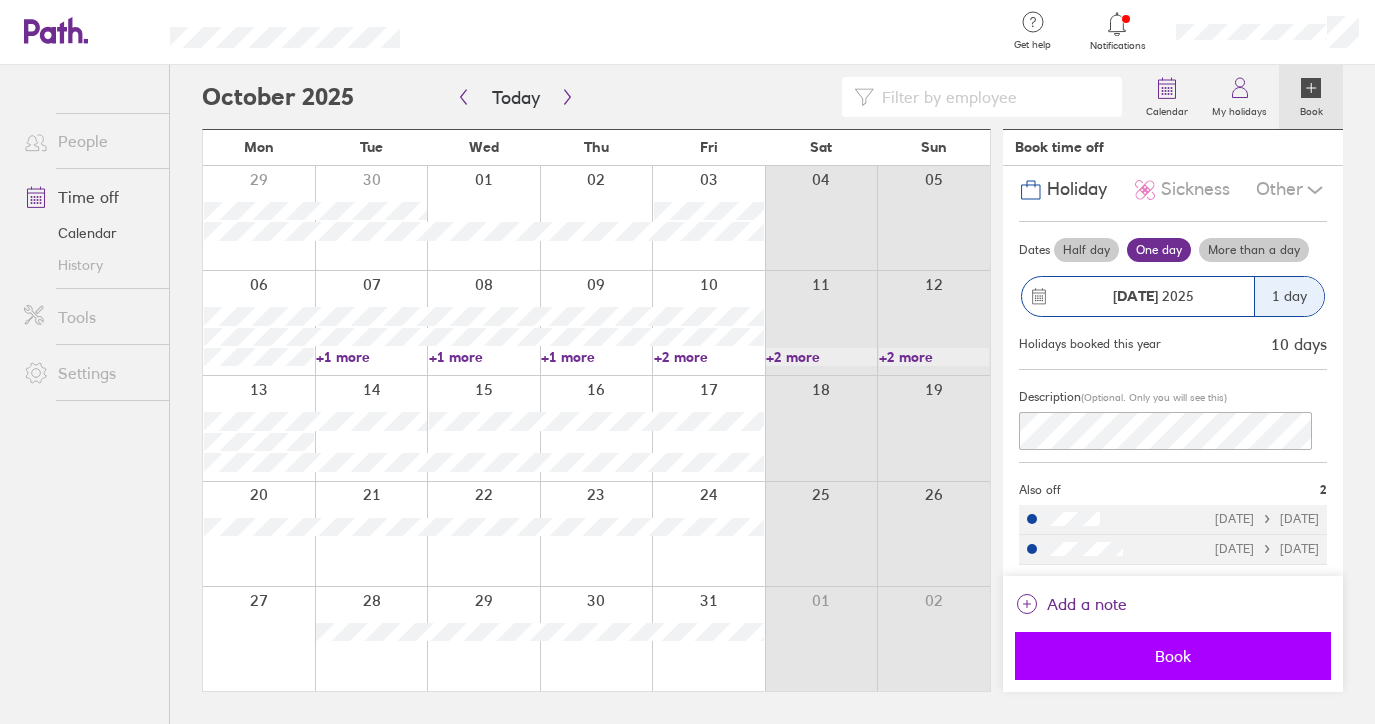 click on "Book" at bounding box center (1173, 656) 